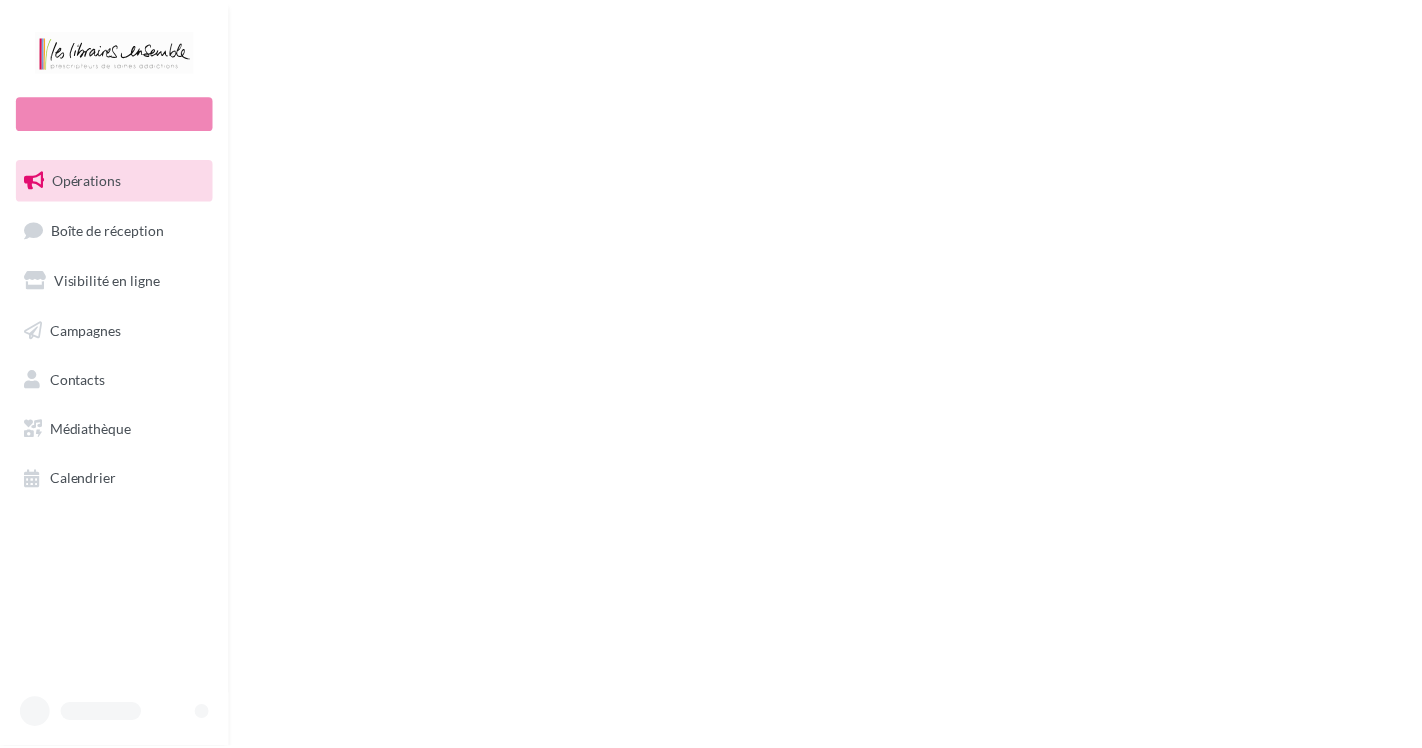 scroll, scrollTop: 0, scrollLeft: 0, axis: both 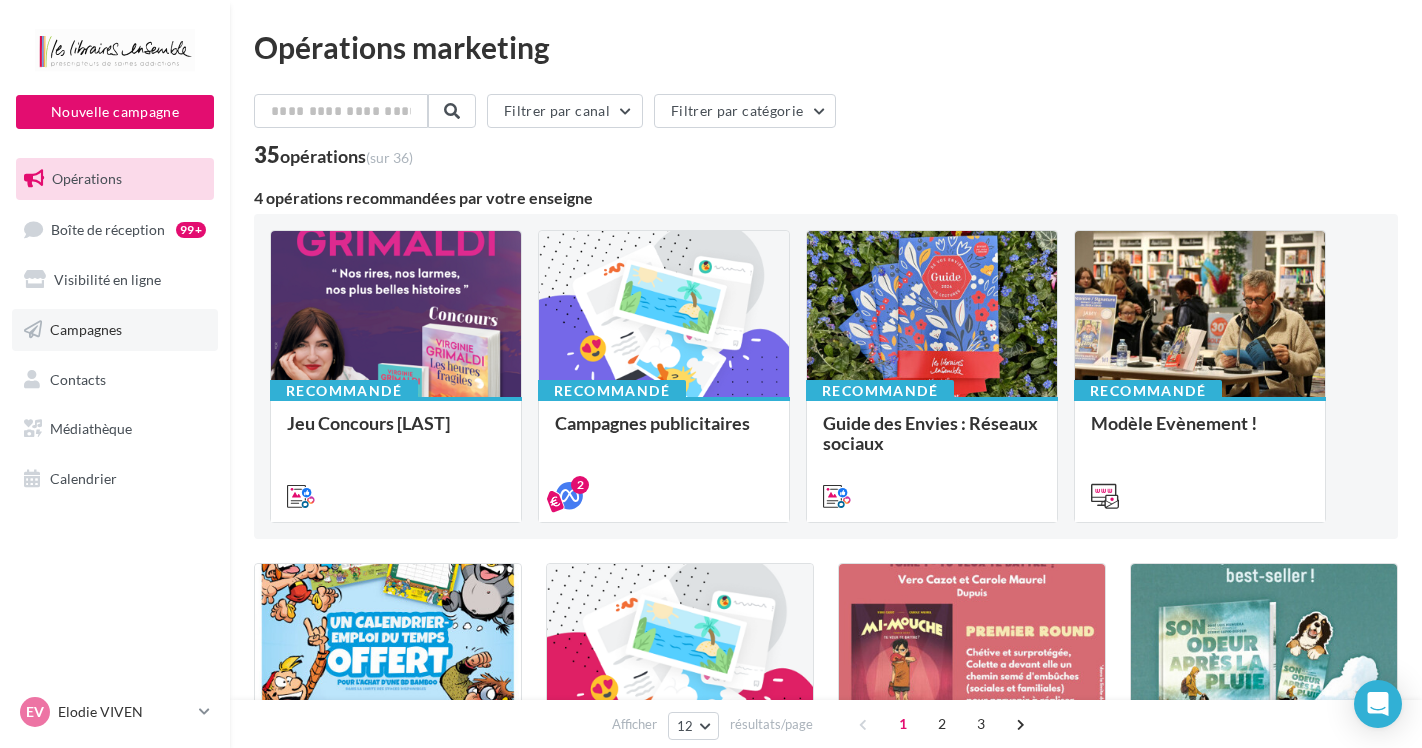 click on "Campagnes" at bounding box center (115, 330) 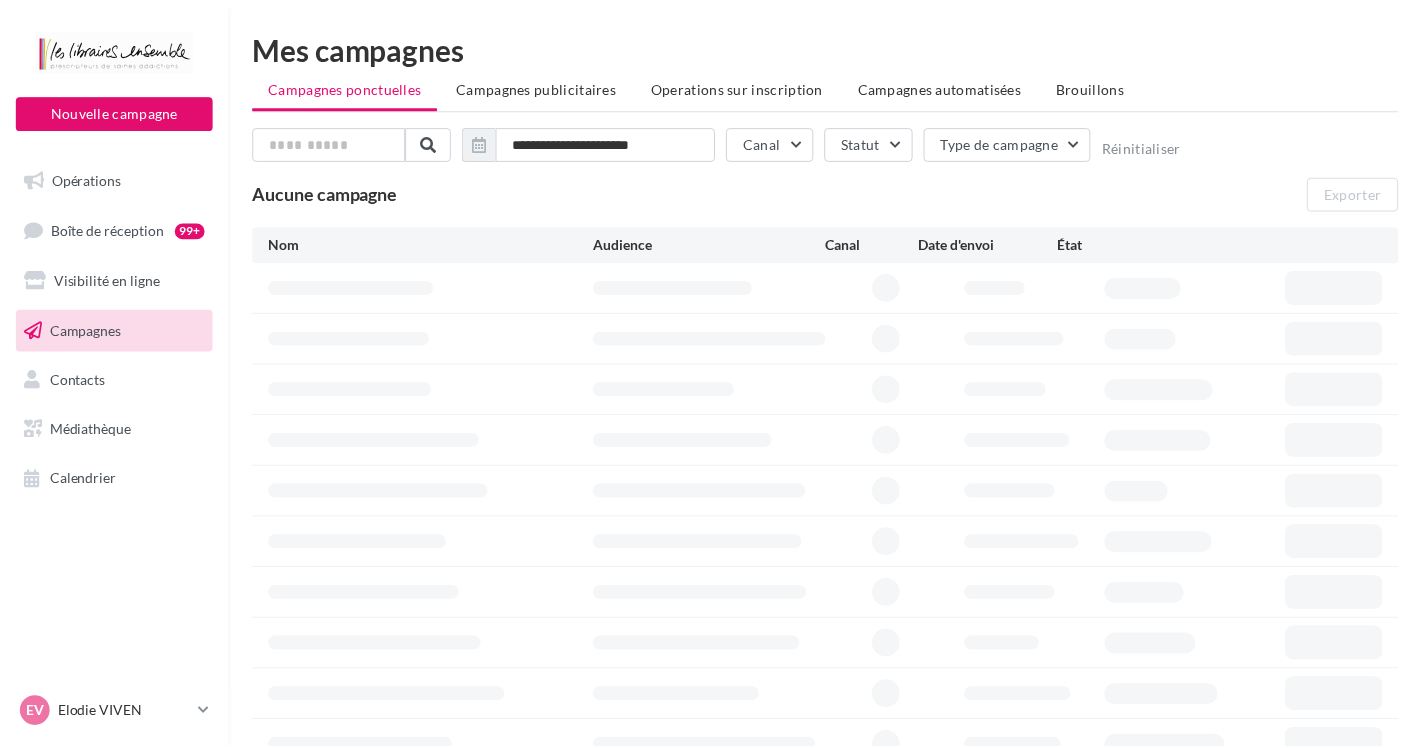 scroll, scrollTop: 0, scrollLeft: 0, axis: both 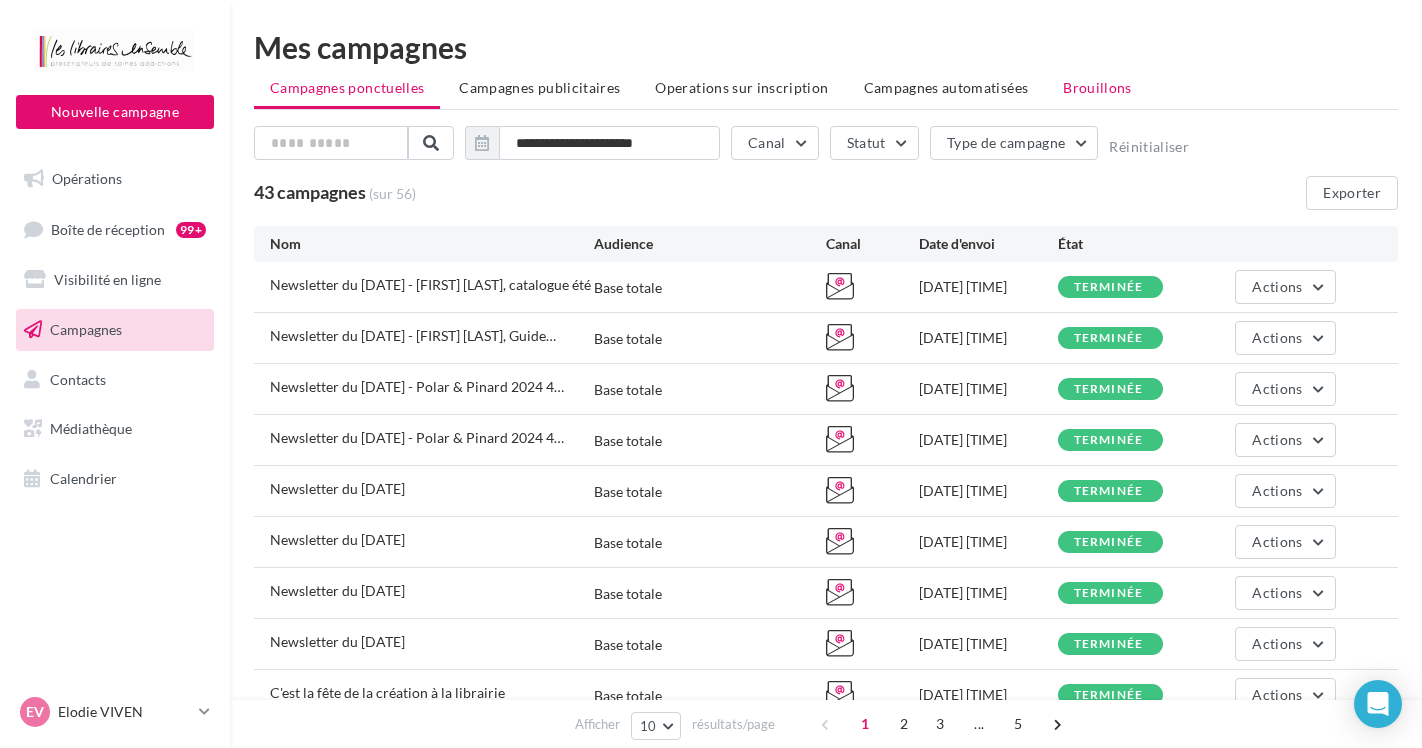 click on "Brouillons" at bounding box center [1097, 88] 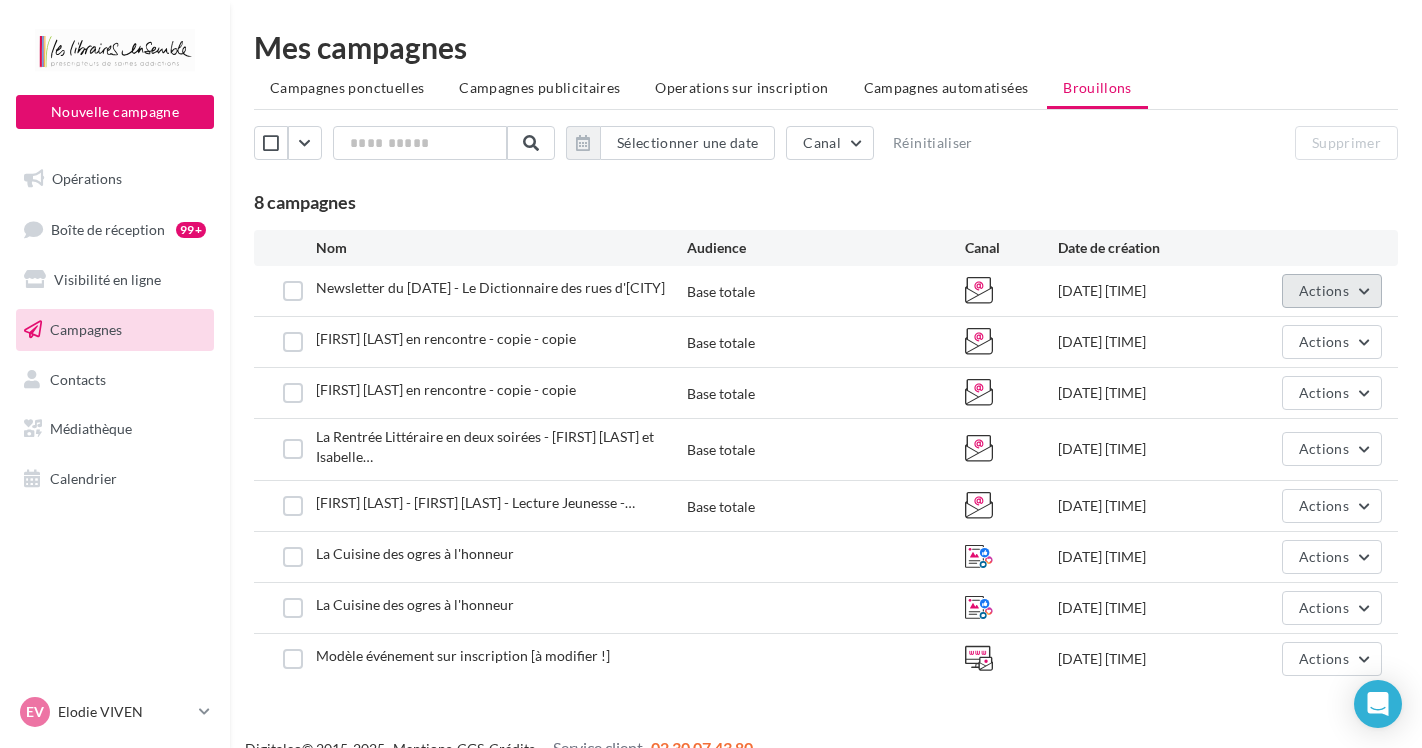 click on "Actions" at bounding box center (1324, 290) 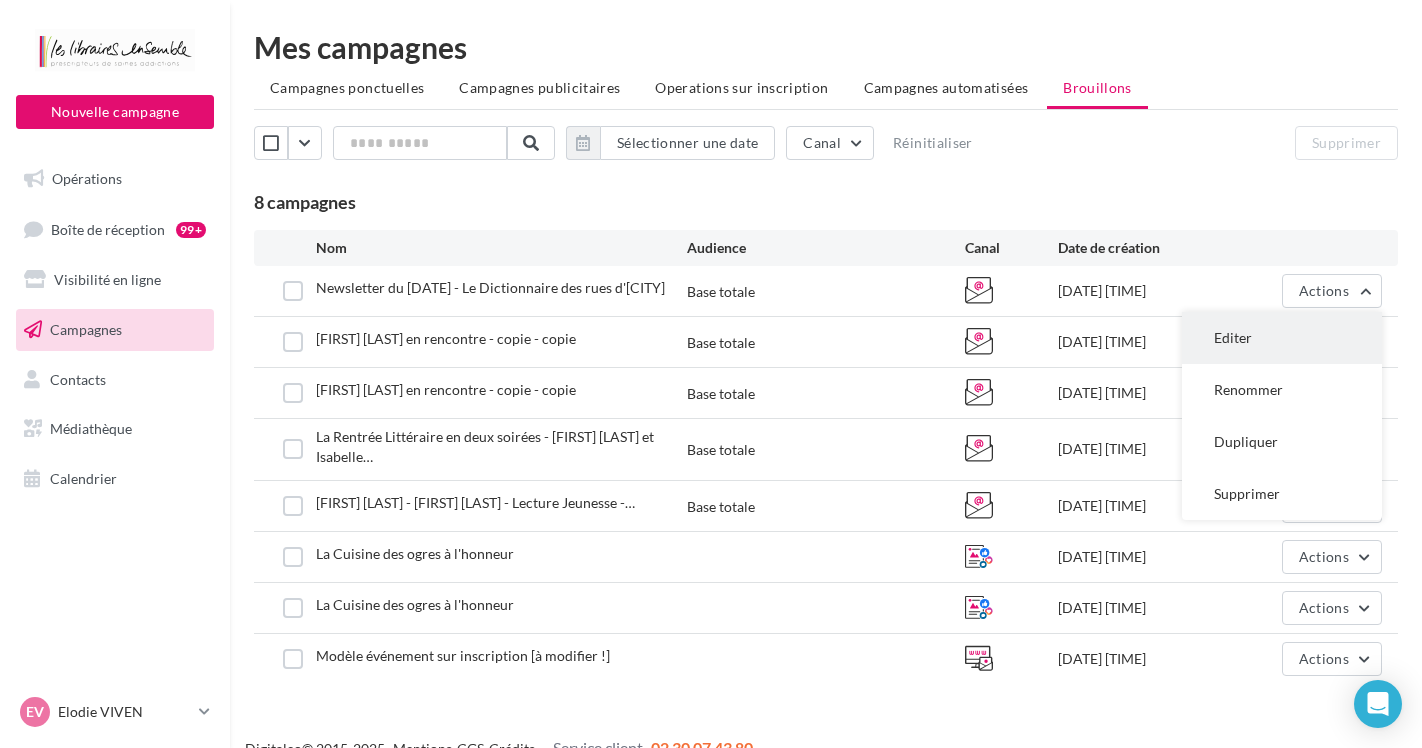 click on "Editer" at bounding box center (1282, 338) 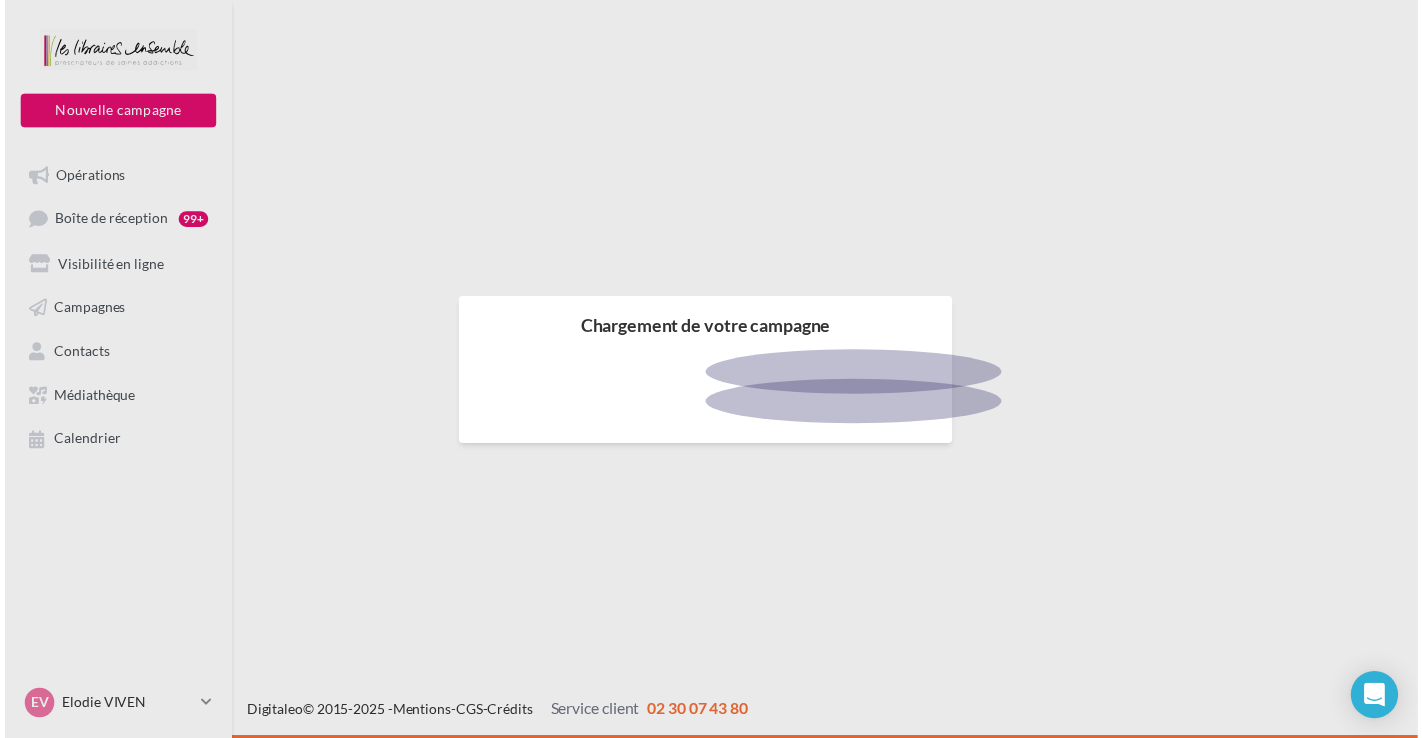 scroll, scrollTop: 0, scrollLeft: 0, axis: both 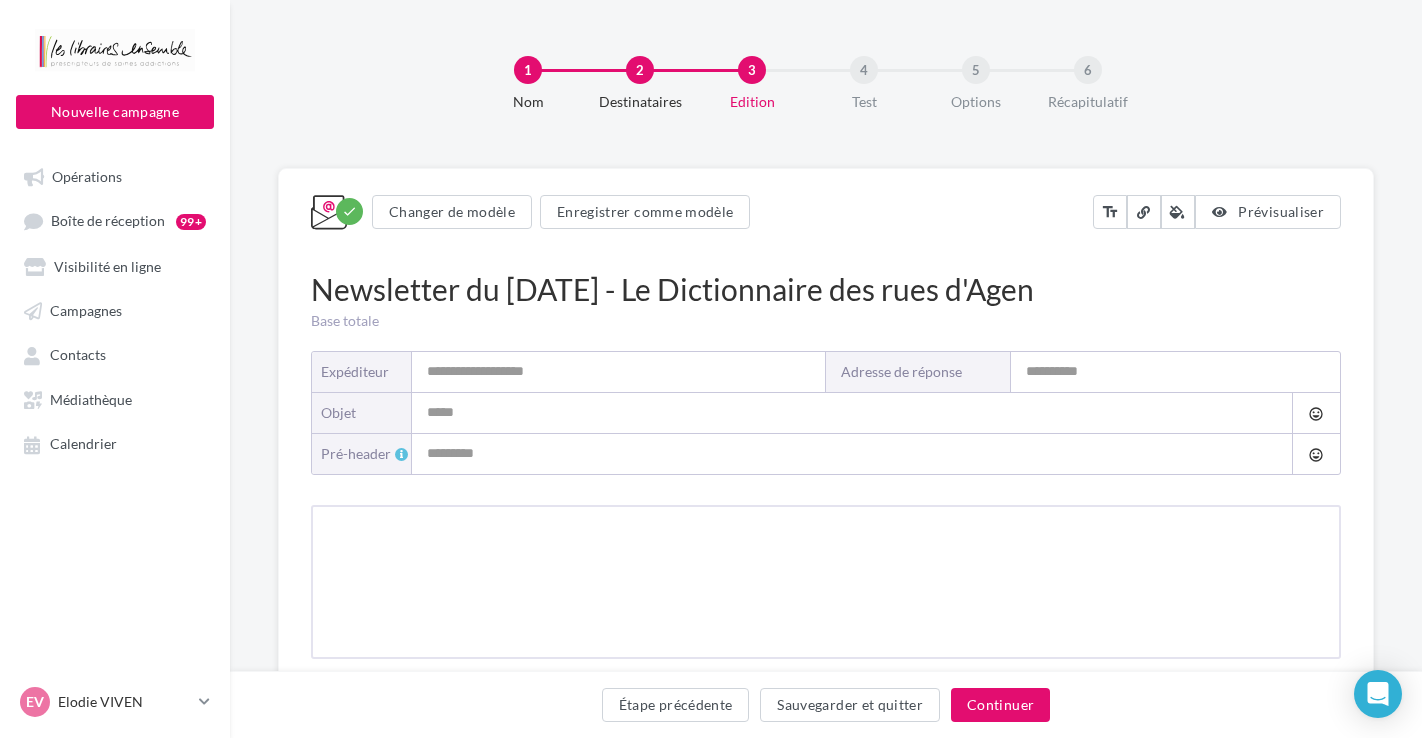 type on "**********" 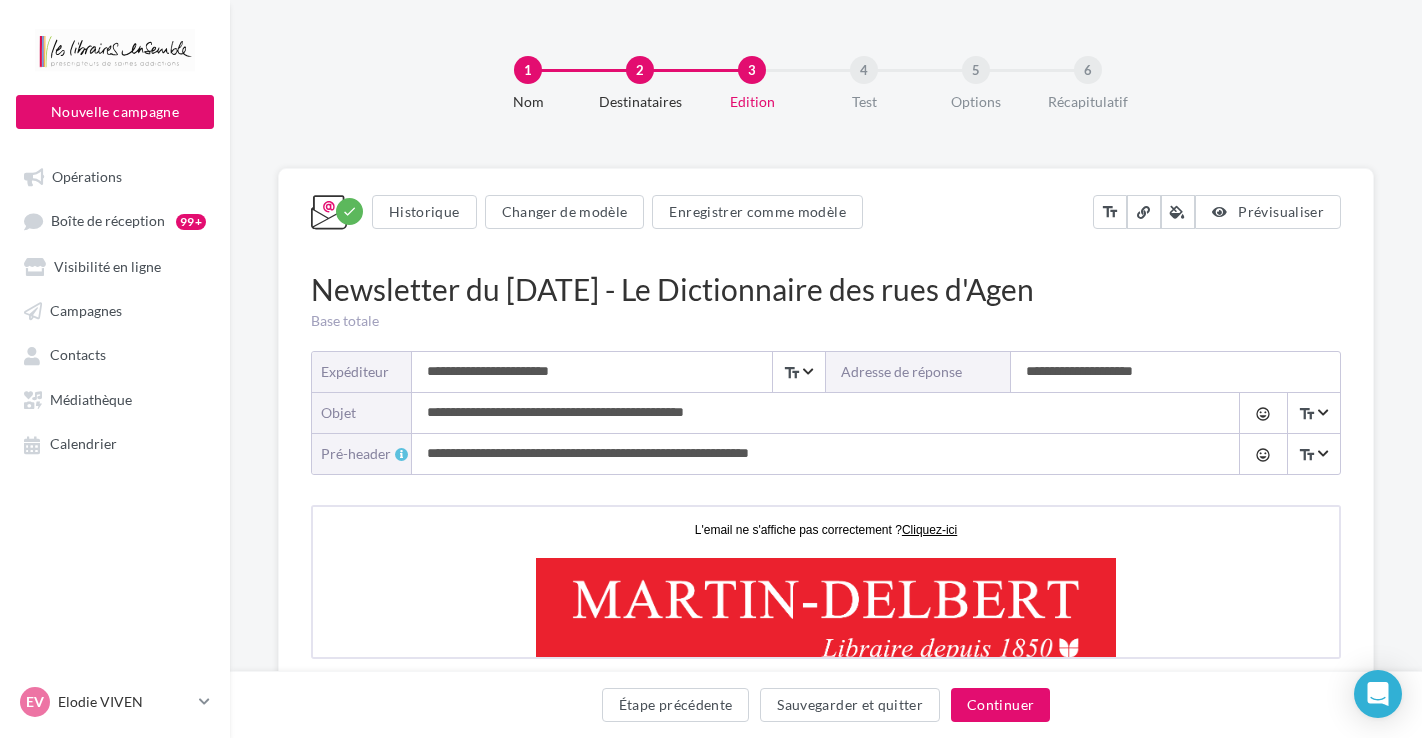 scroll, scrollTop: 0, scrollLeft: 0, axis: both 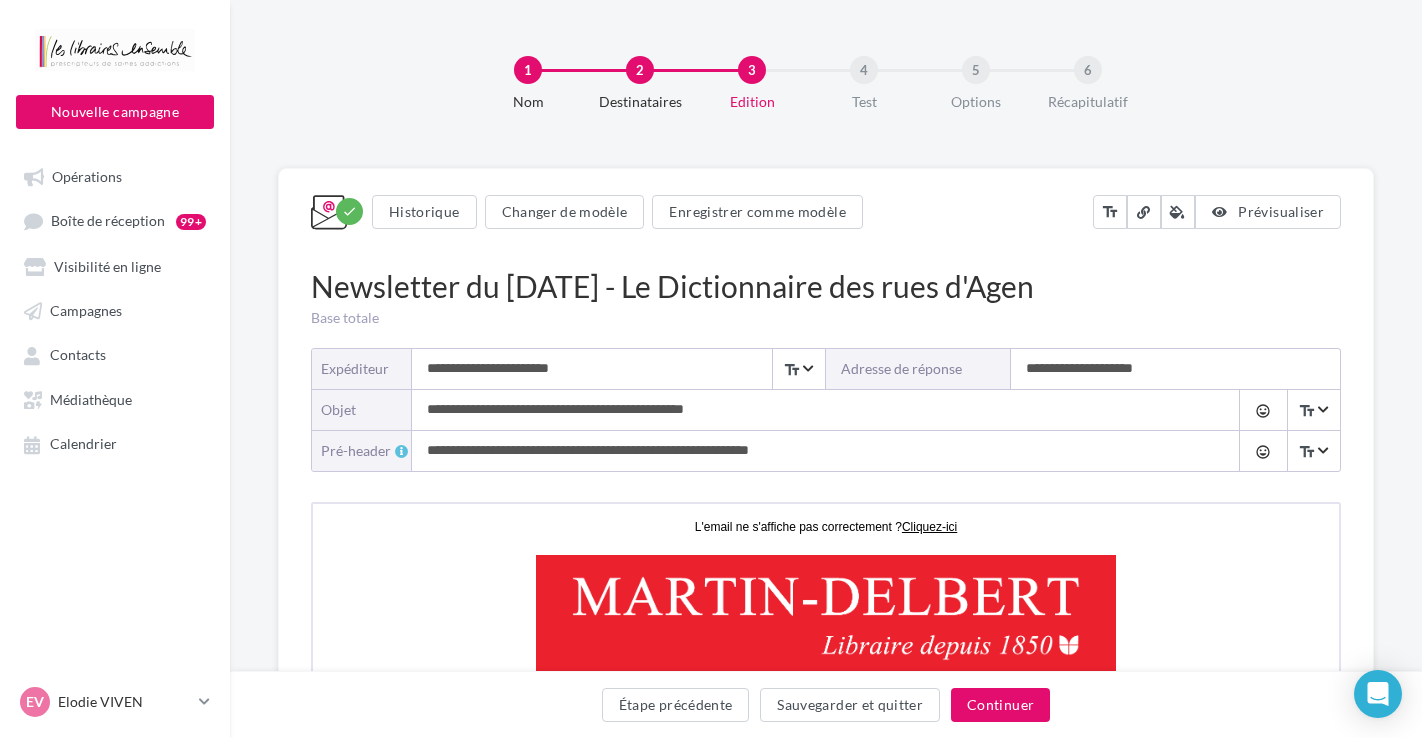 click on "**********" at bounding box center (806, 451) 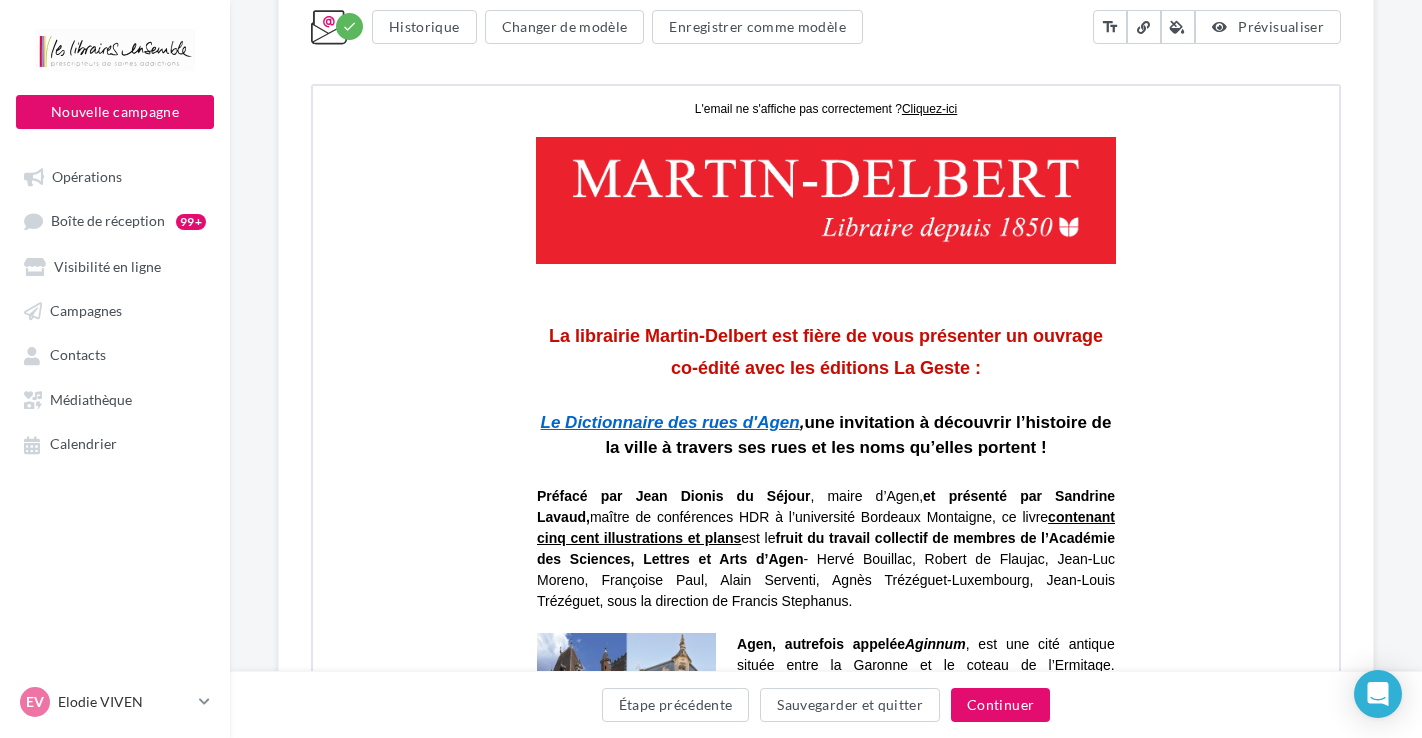 scroll, scrollTop: 435, scrollLeft: 0, axis: vertical 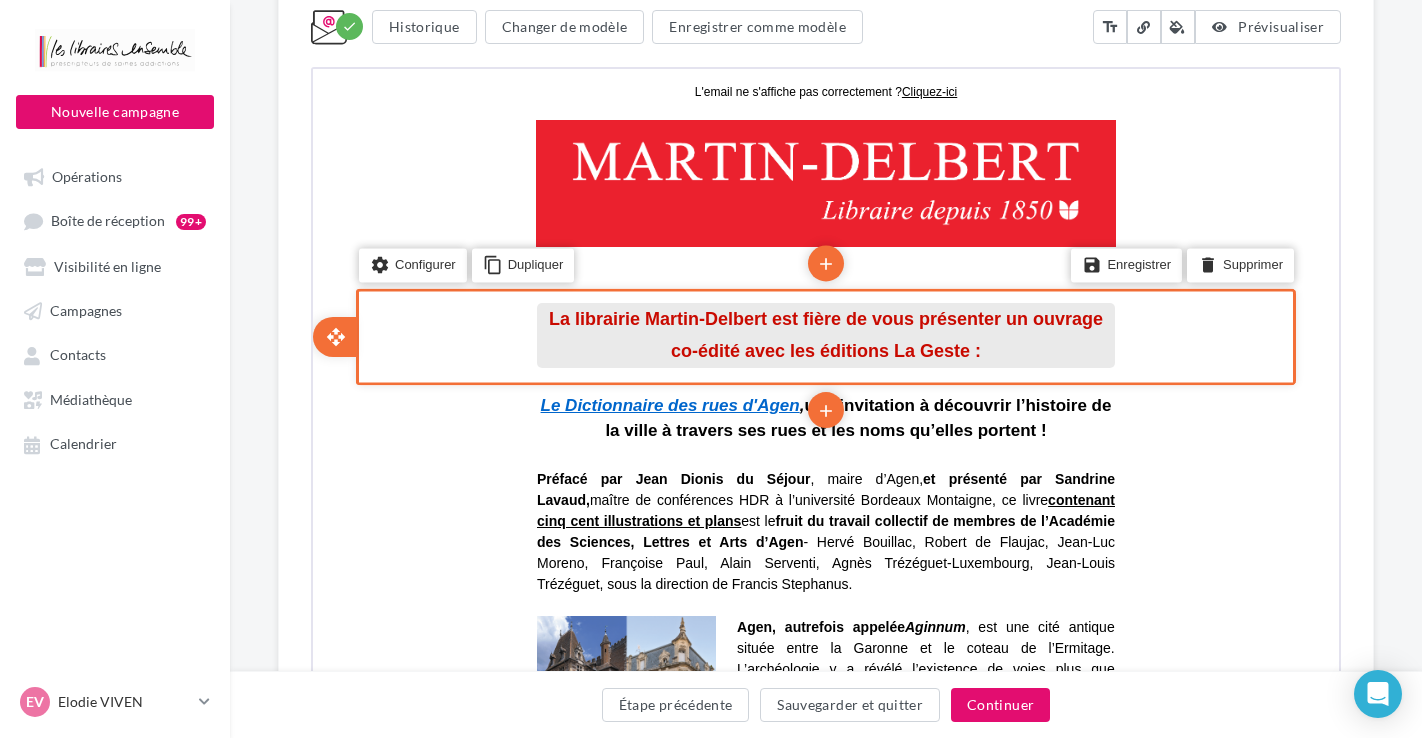 type on "**********" 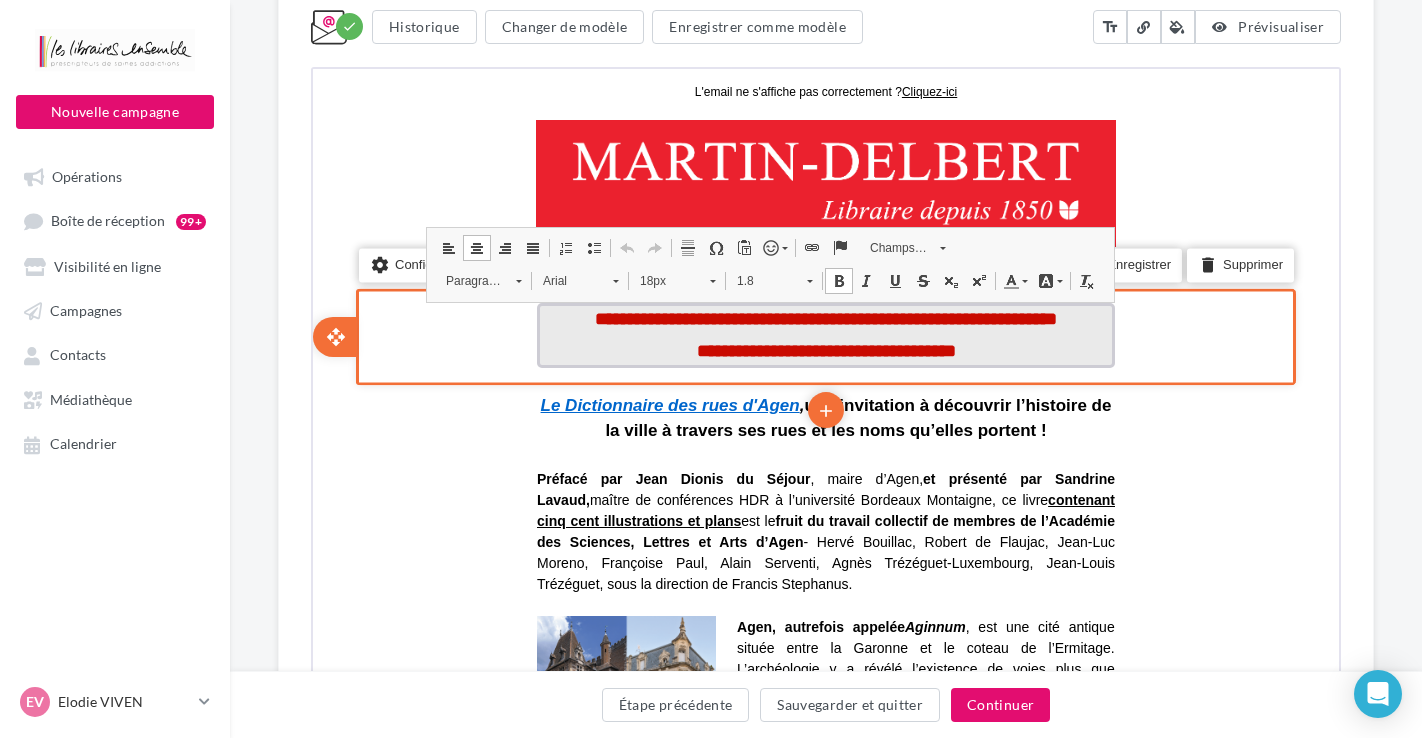 click on "**********" at bounding box center (824, 348) 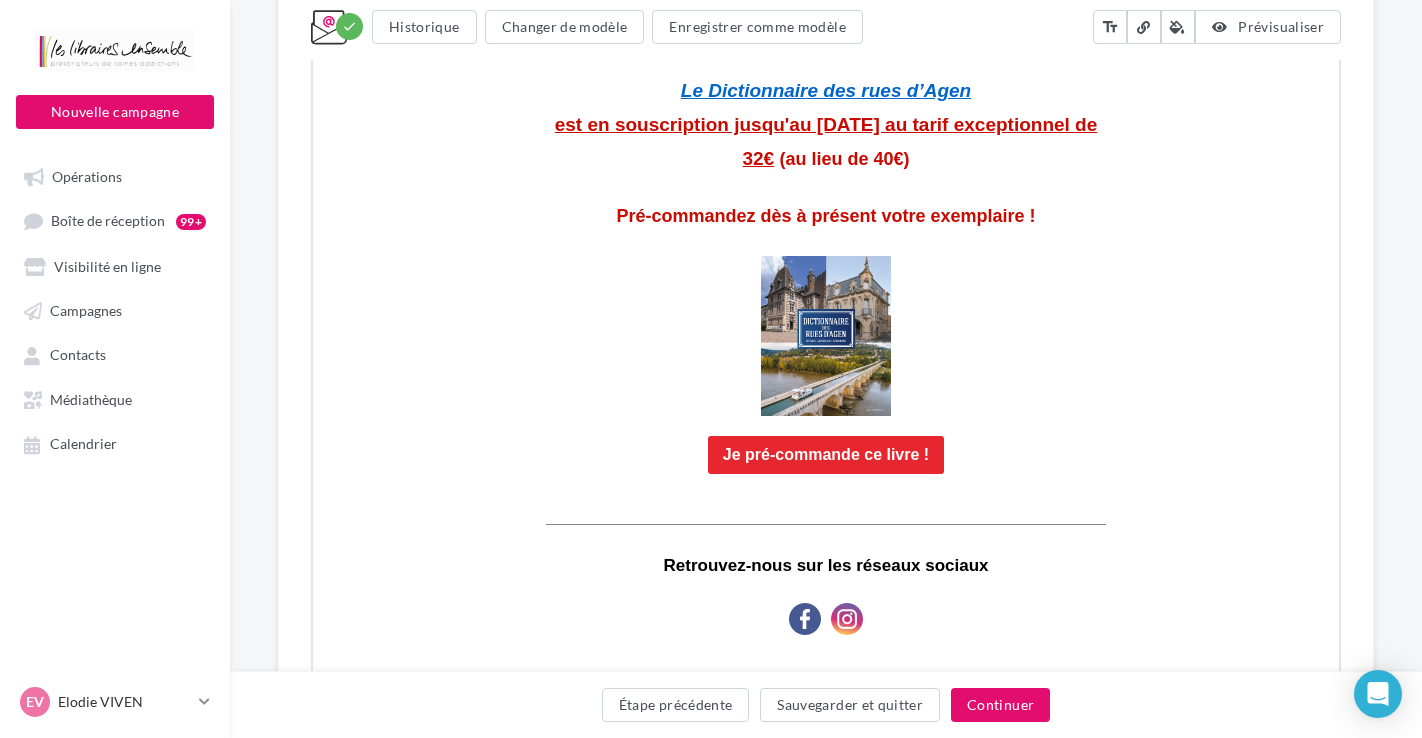 scroll, scrollTop: 1478, scrollLeft: 0, axis: vertical 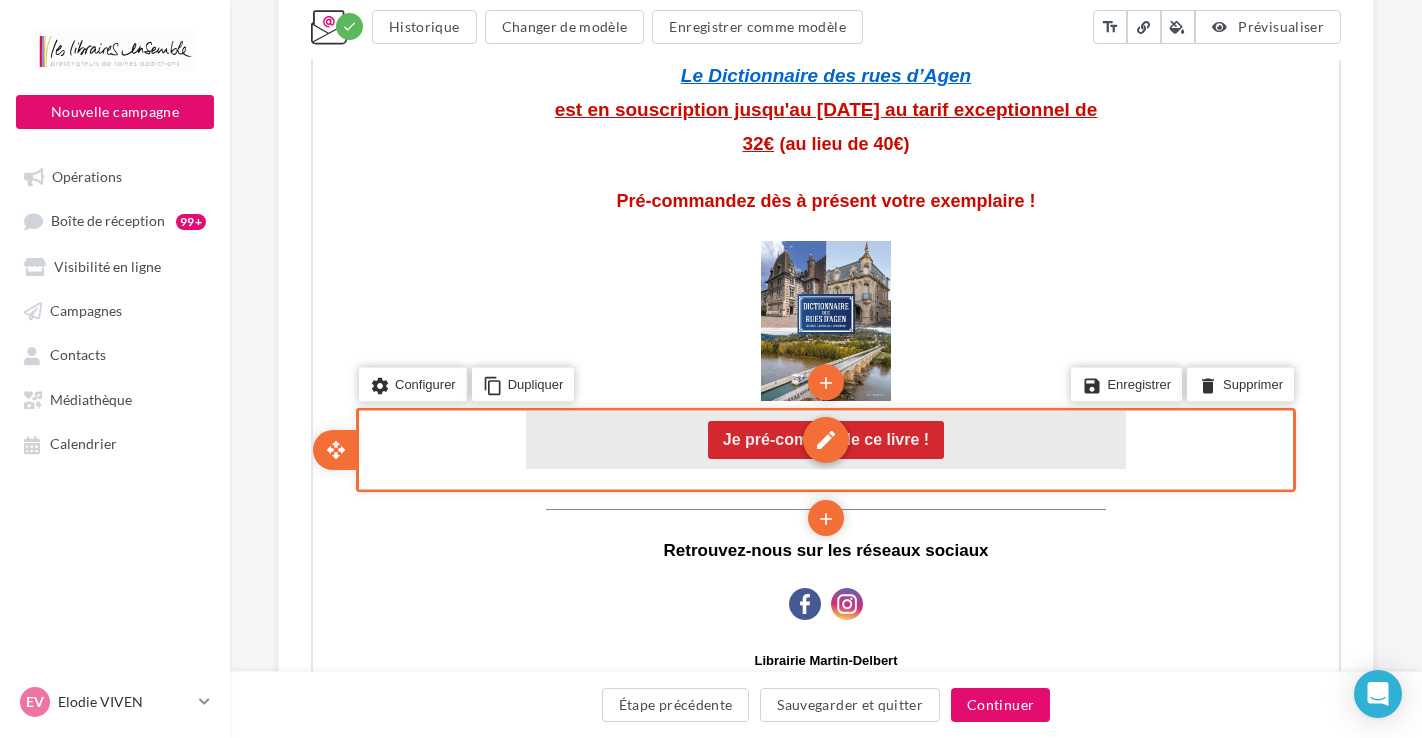 click on "edit" at bounding box center (824, 438) 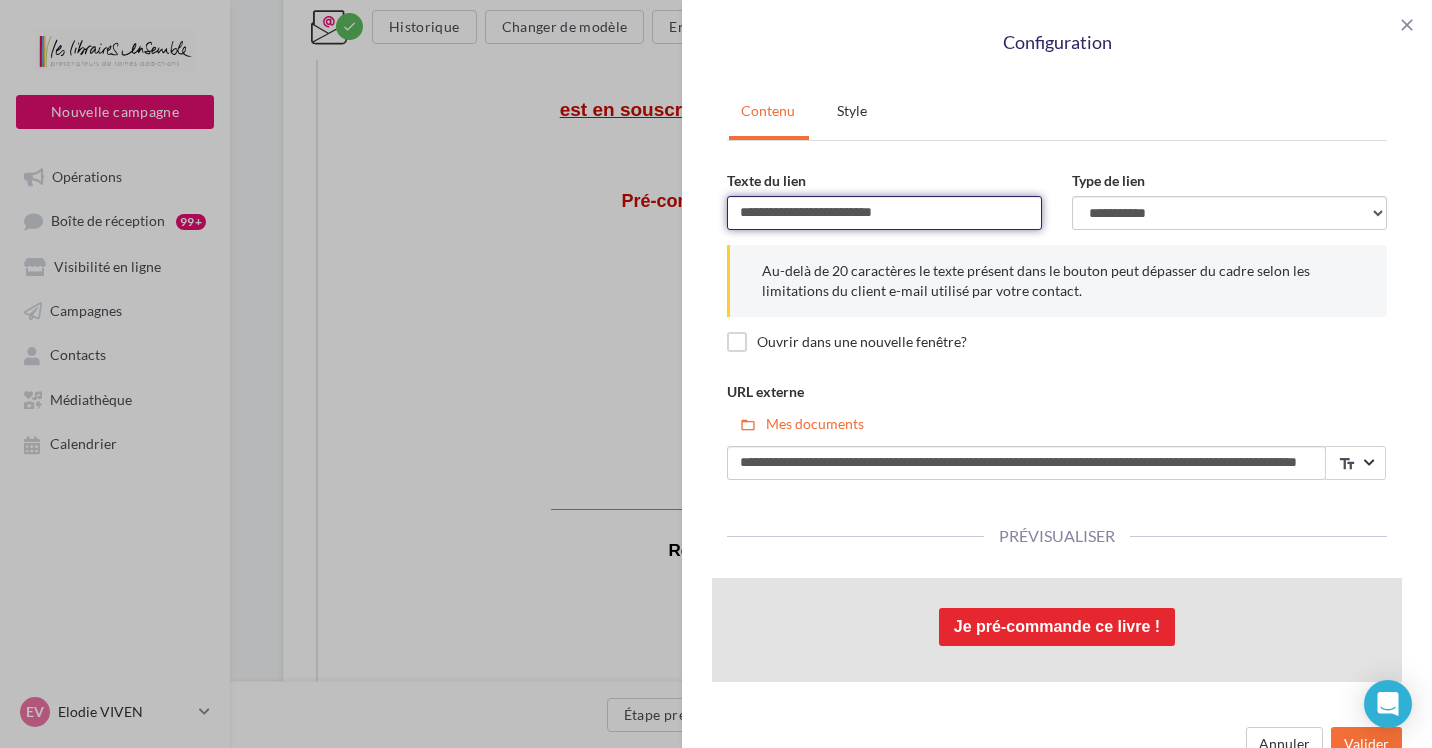 click on "**********" at bounding box center [884, 213] 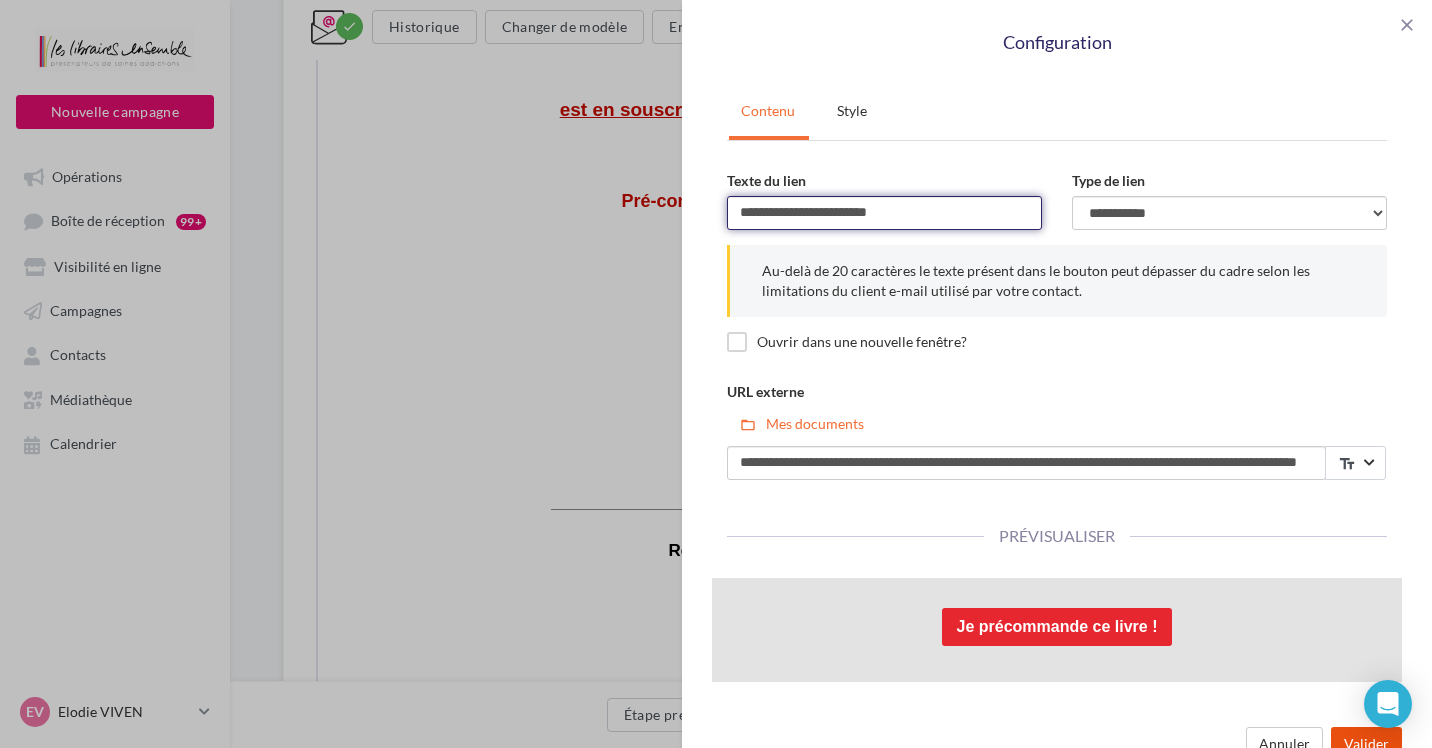 type on "**********" 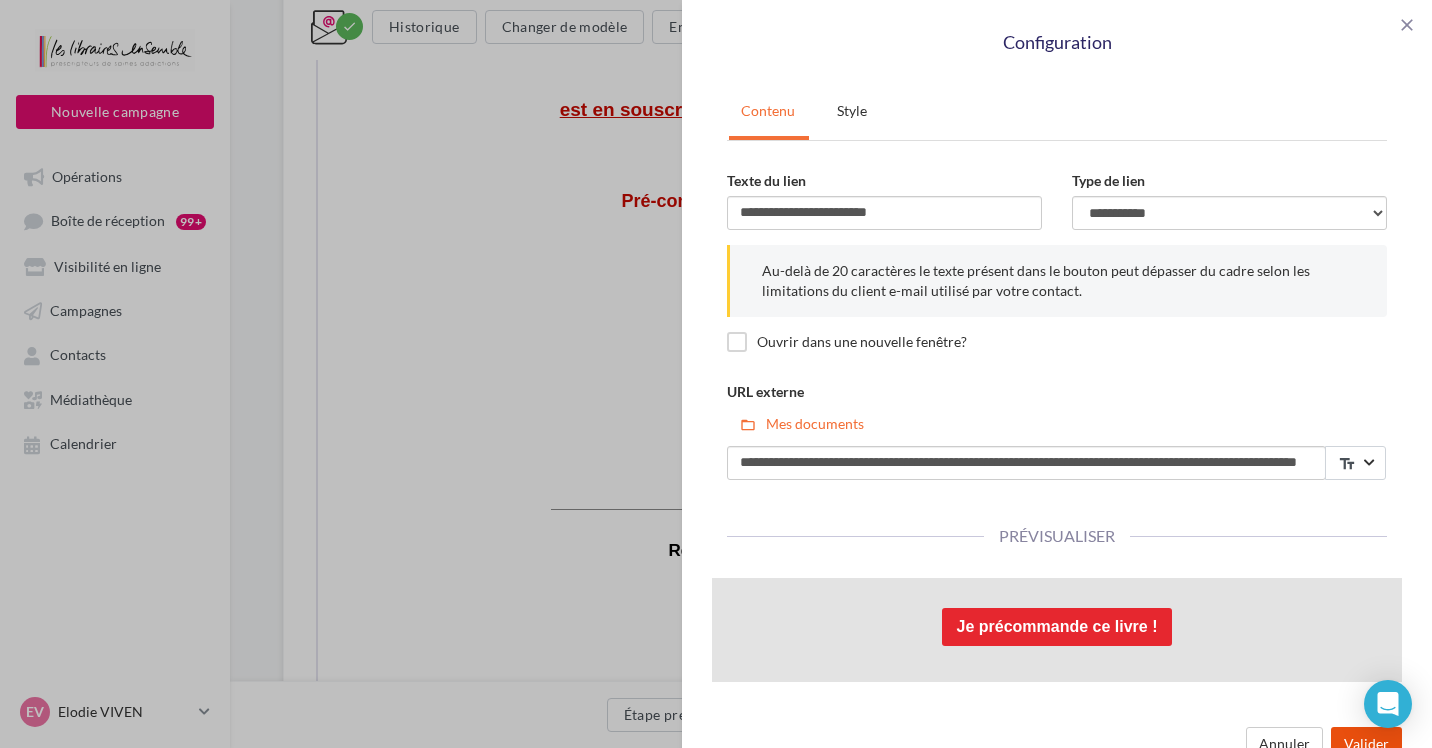 click on "Valider" at bounding box center [1366, 744] 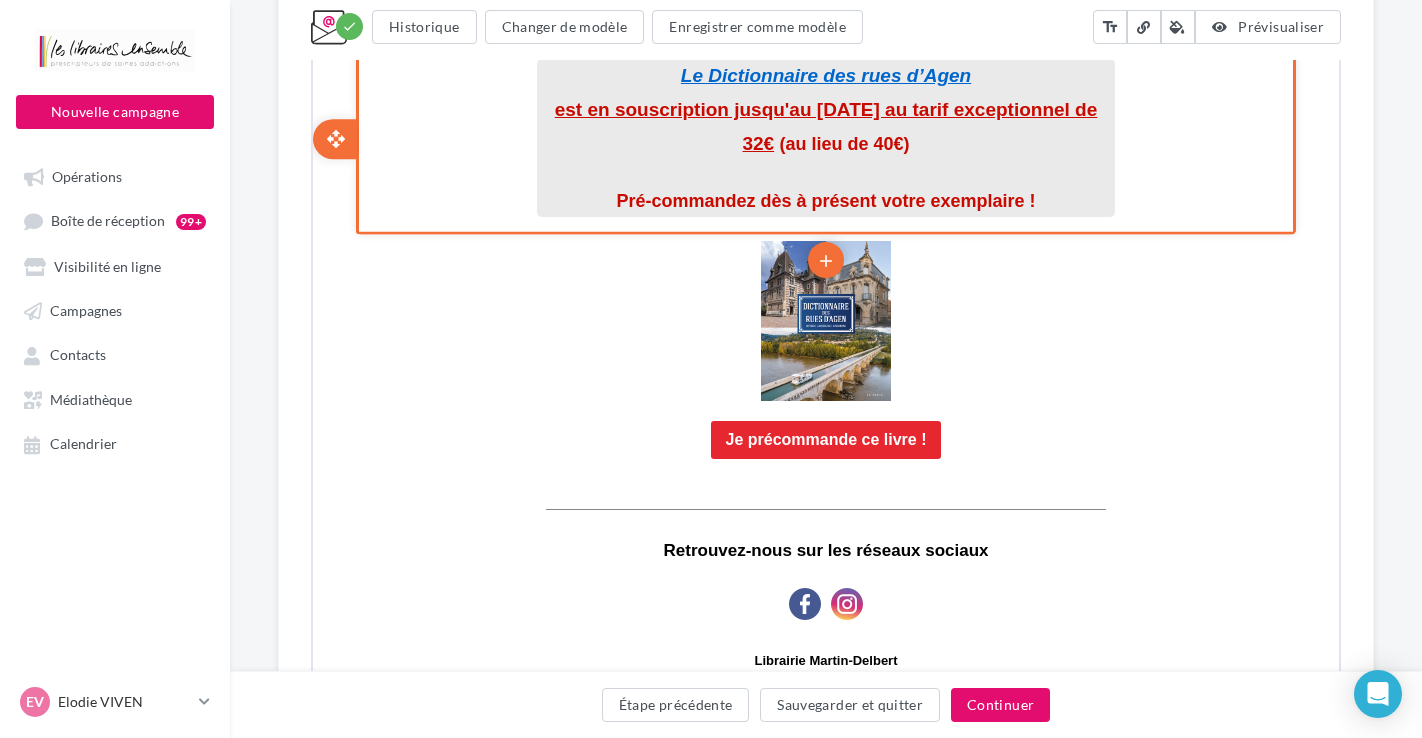 click on "ré-commandez dès à présent votre exemplaire !" at bounding box center (829, 199) 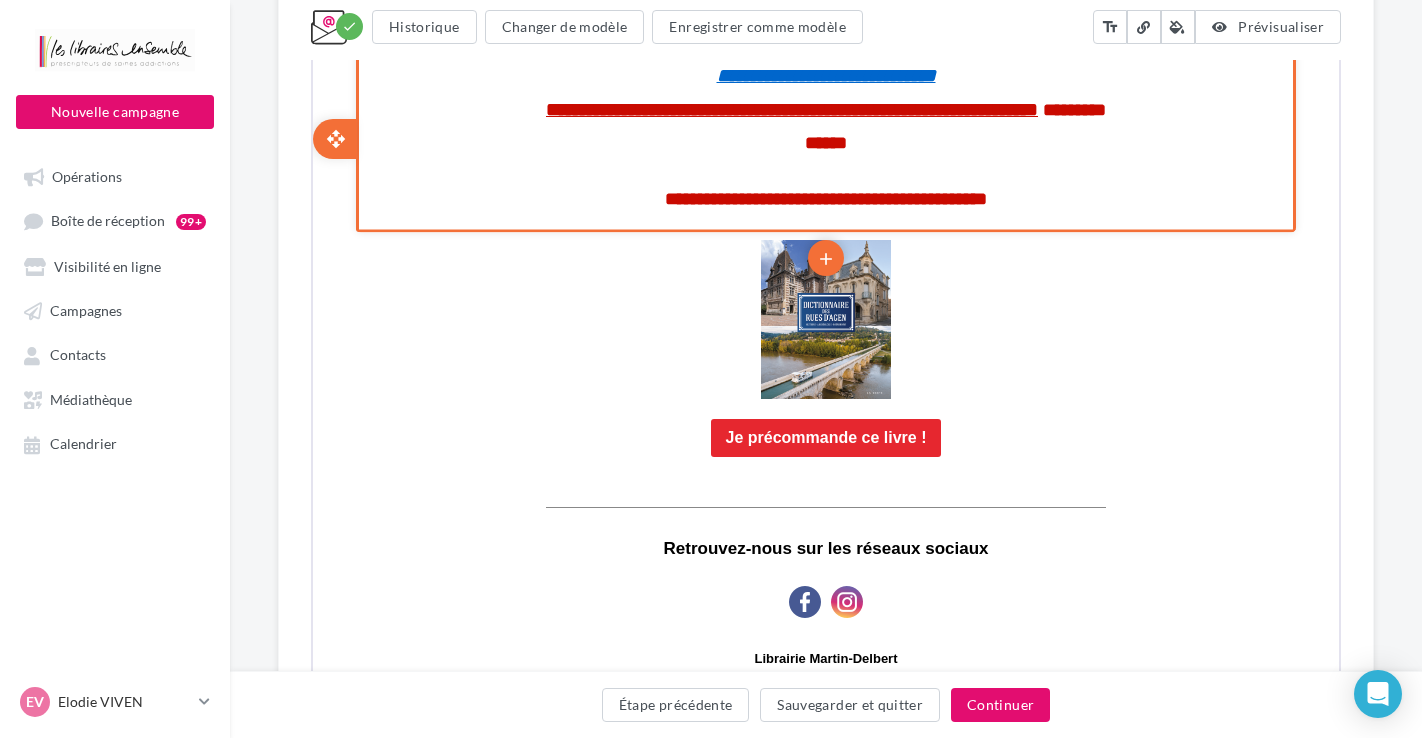 click on "**********" at bounding box center (831, 197) 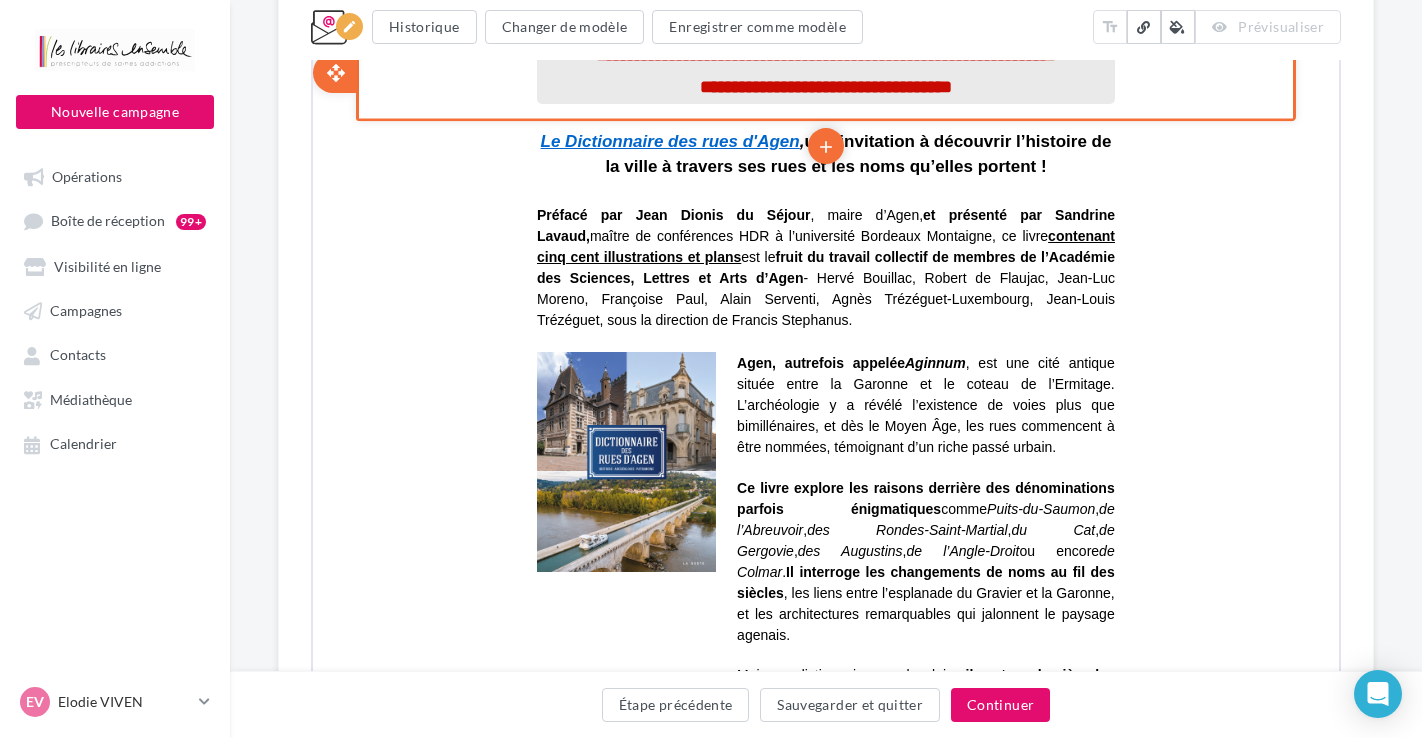 scroll, scrollTop: 703, scrollLeft: 0, axis: vertical 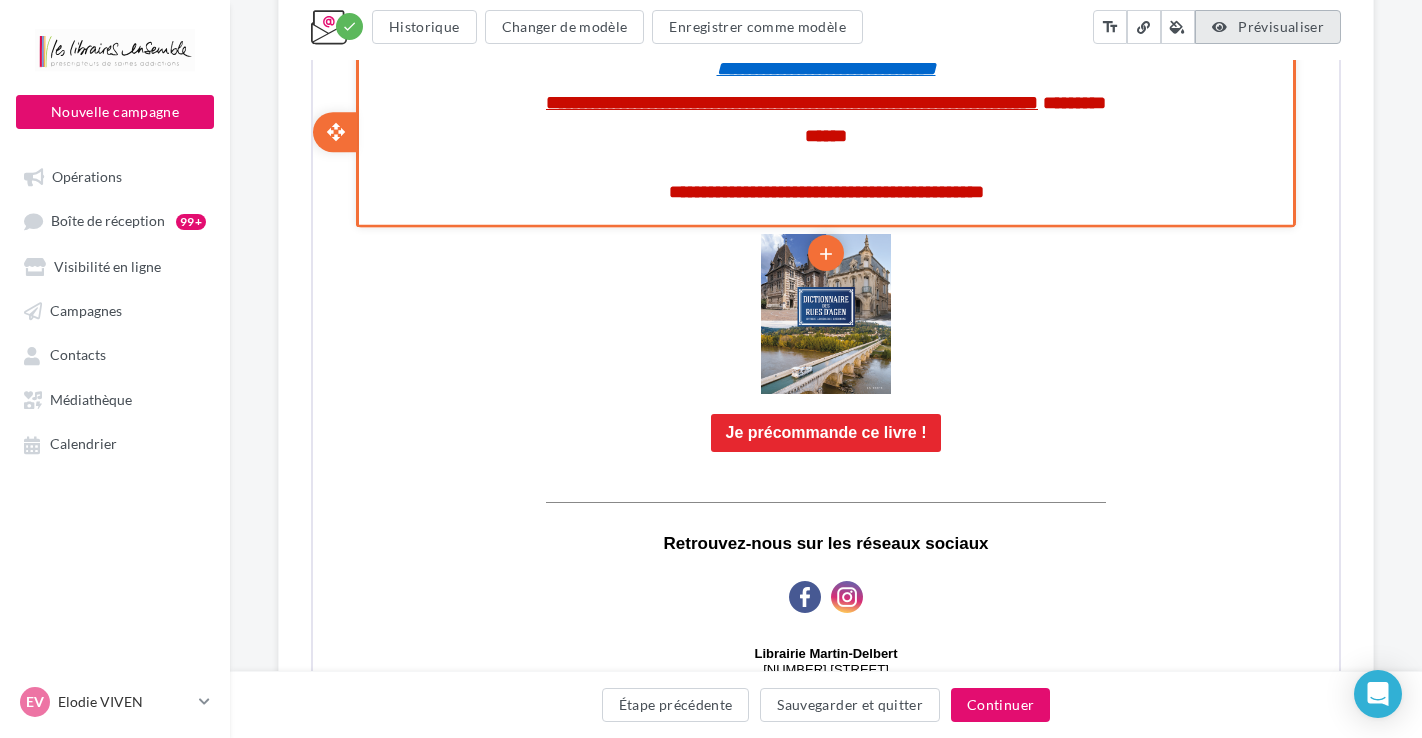 click on "Prévisualiser" at bounding box center [1281, 26] 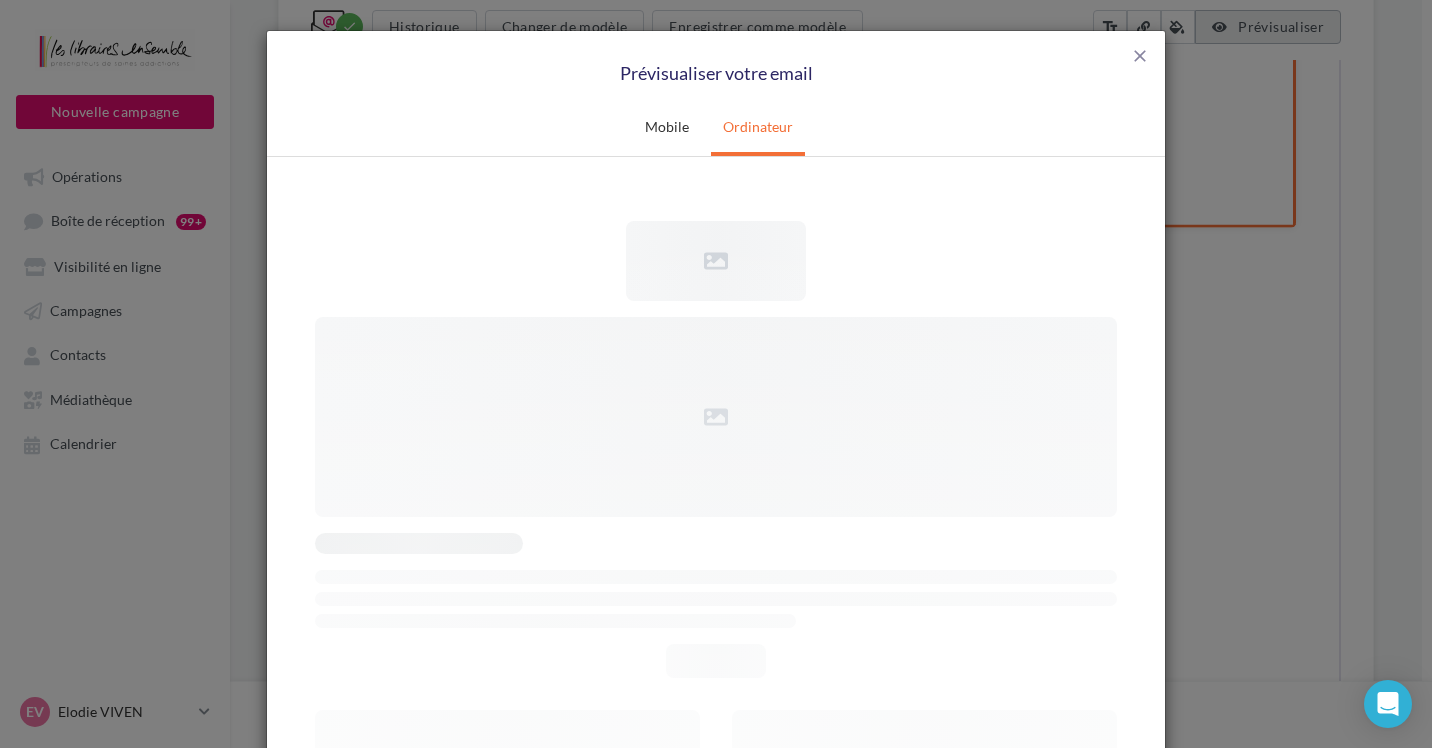 scroll, scrollTop: 0, scrollLeft: 0, axis: both 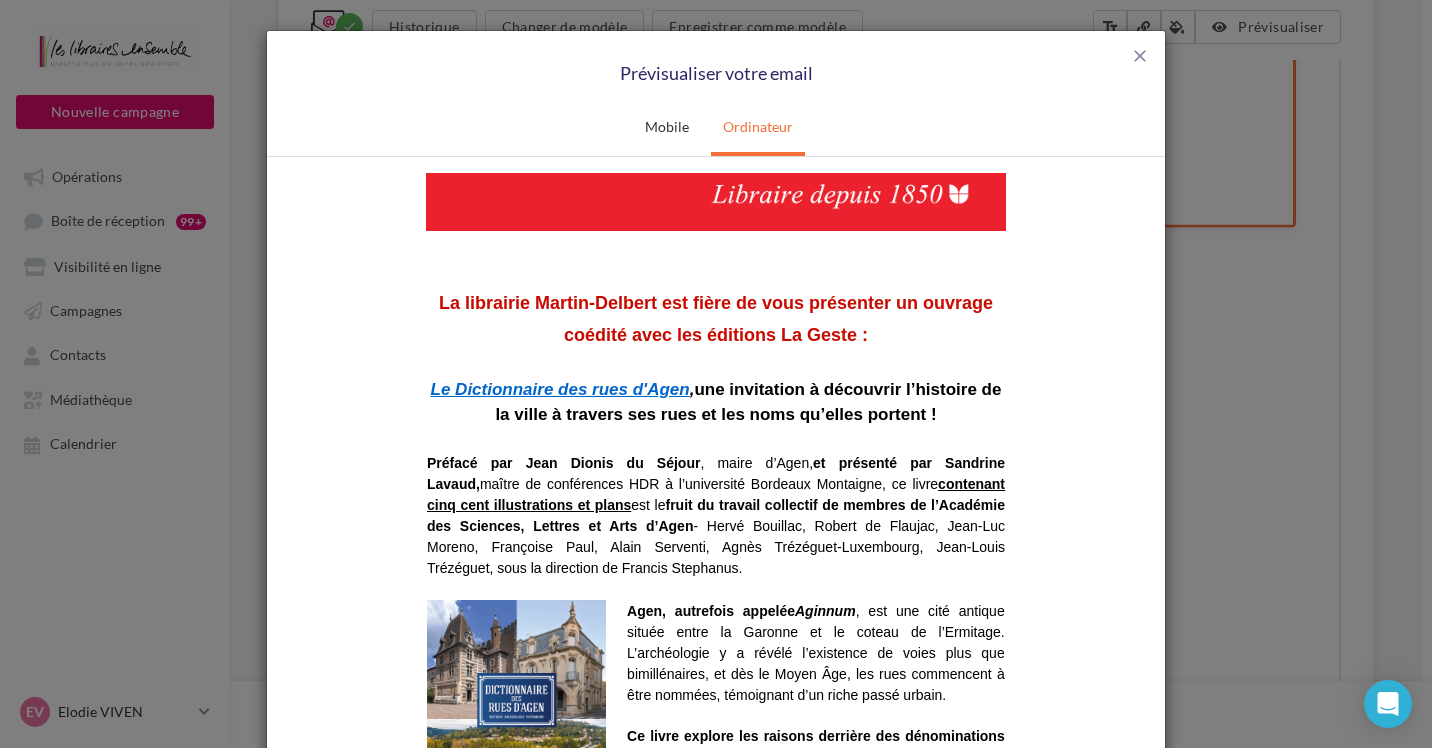 click on "Le Dictionnaire des rues d'Agen" at bounding box center [560, 388] 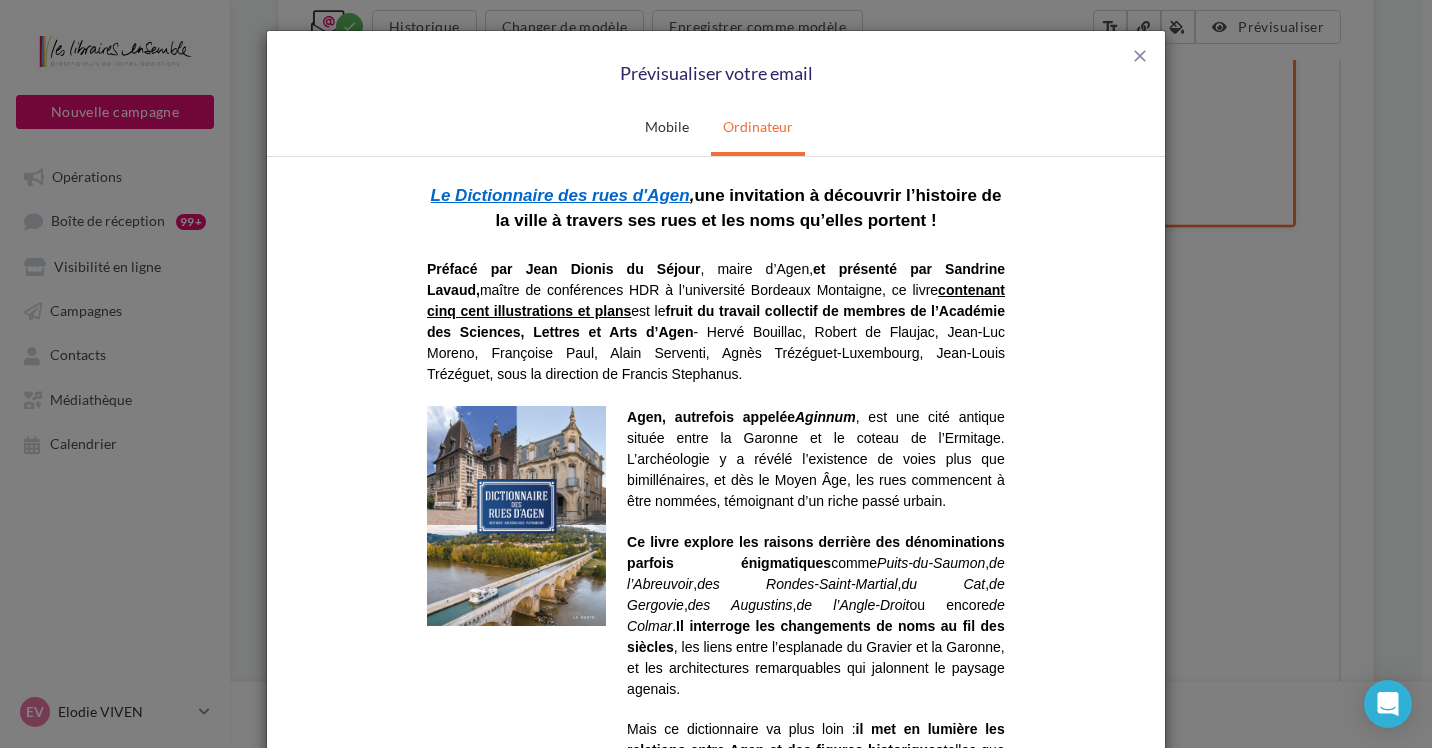 scroll, scrollTop: 362, scrollLeft: 0, axis: vertical 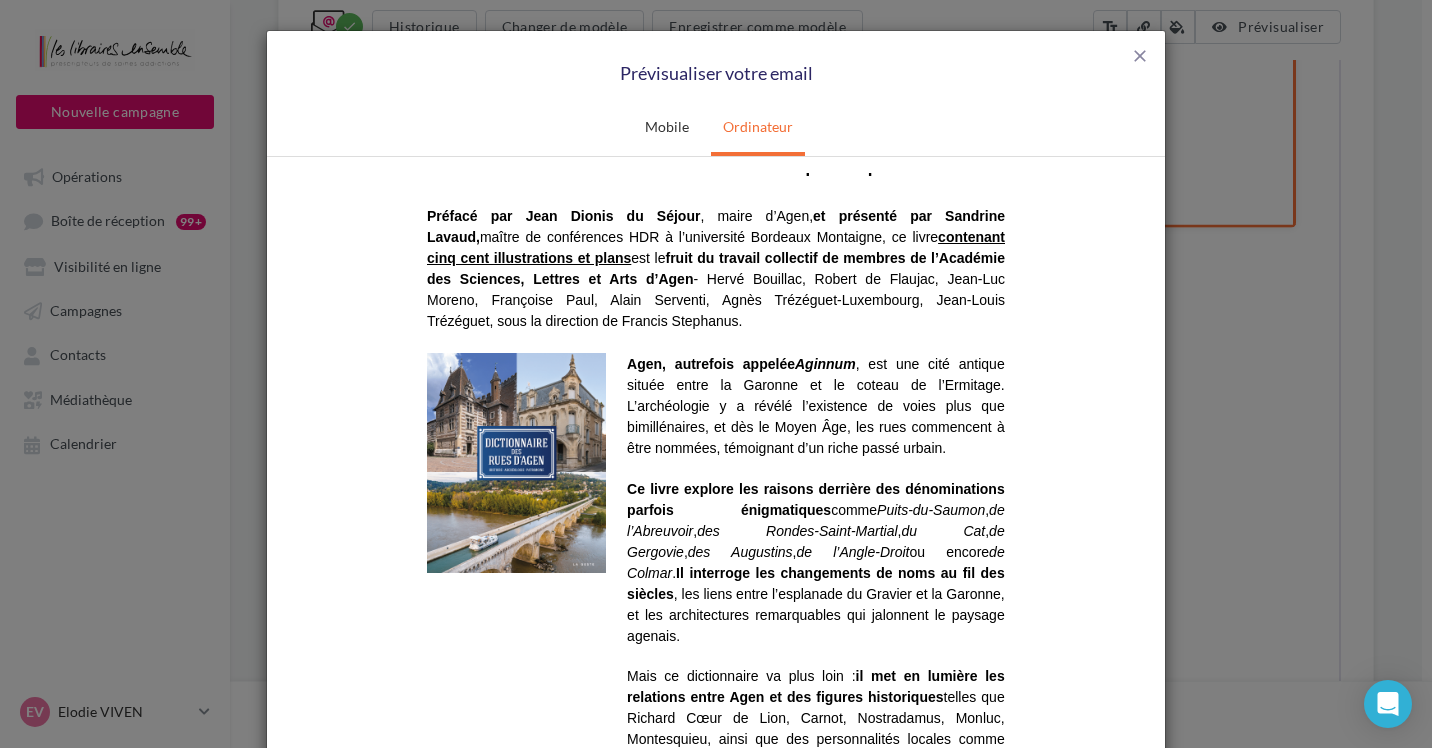 click at bounding box center (516, 462) 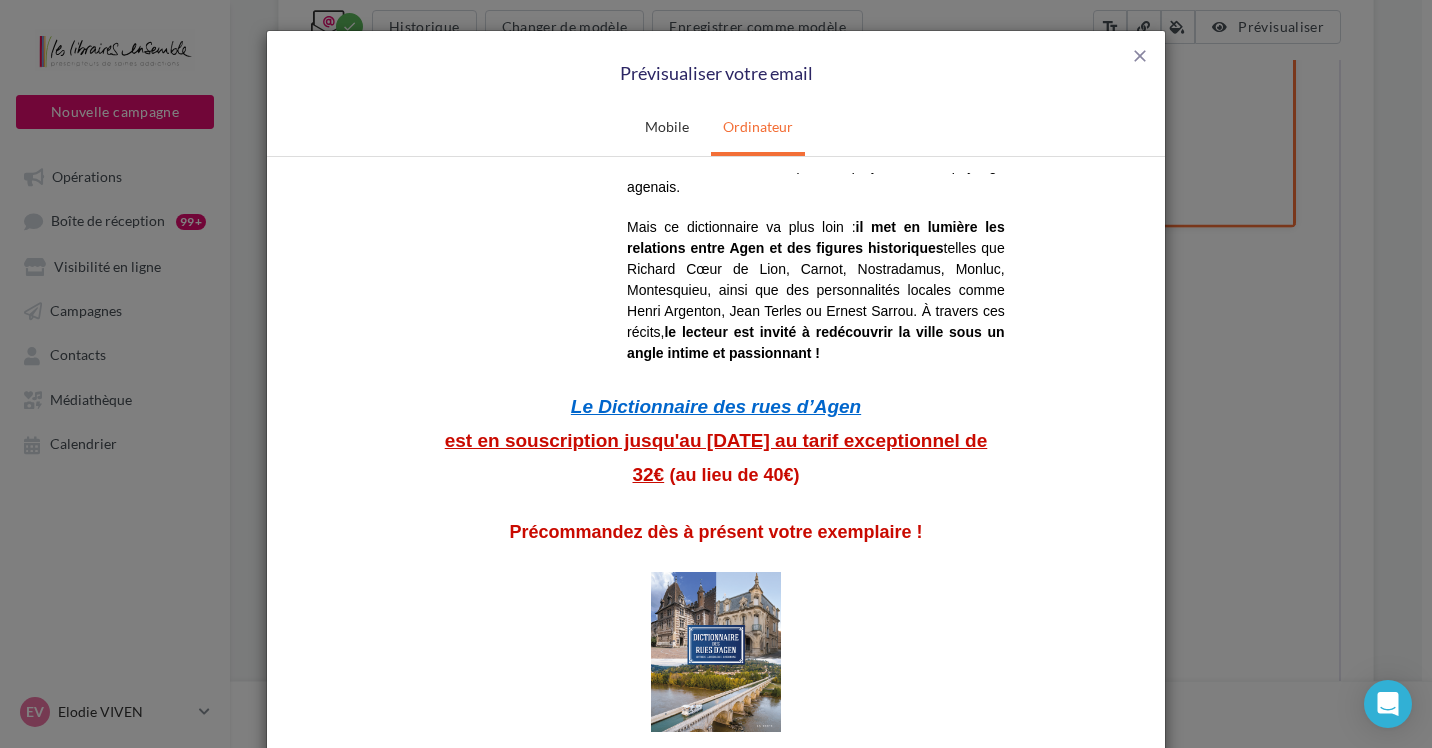 scroll, scrollTop: 814, scrollLeft: 0, axis: vertical 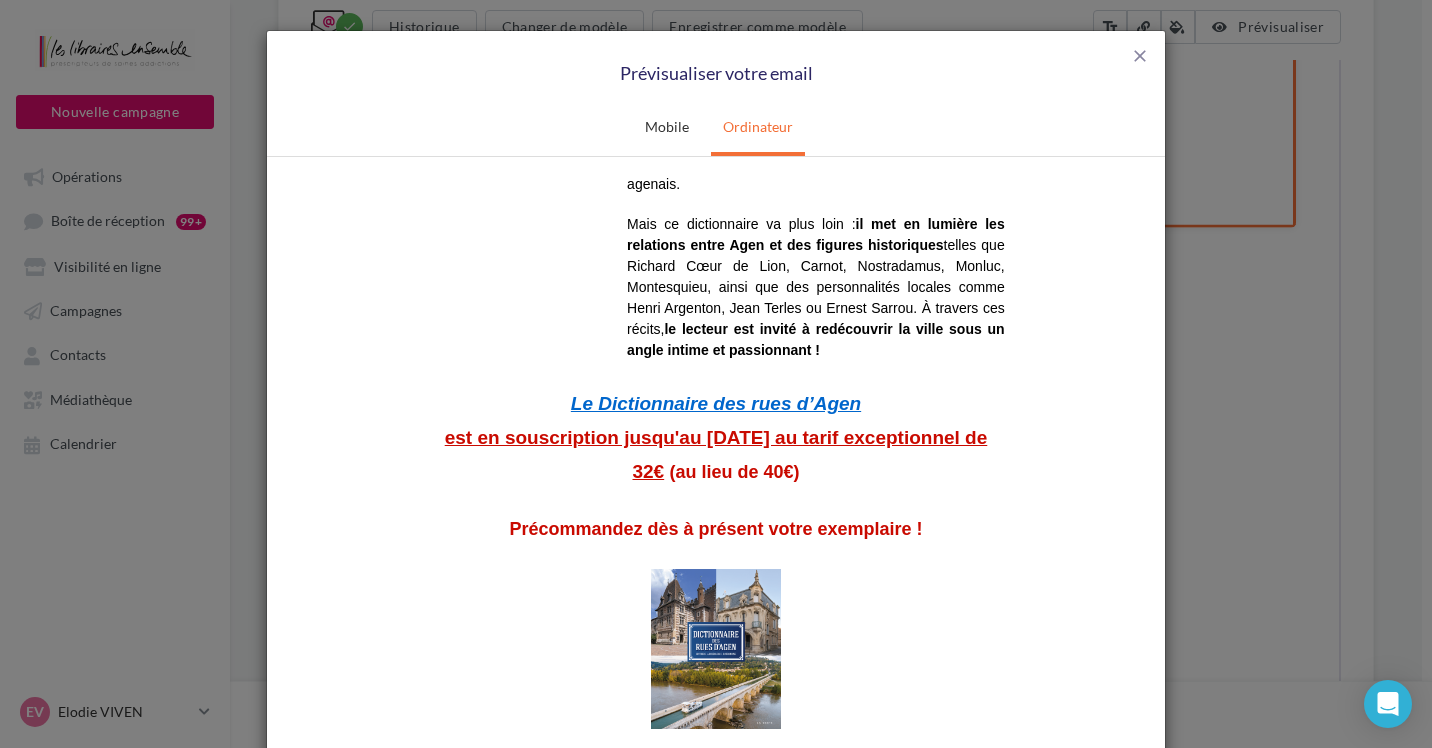 click on "Le Dictionnaire des rues d’Agen" at bounding box center (716, 402) 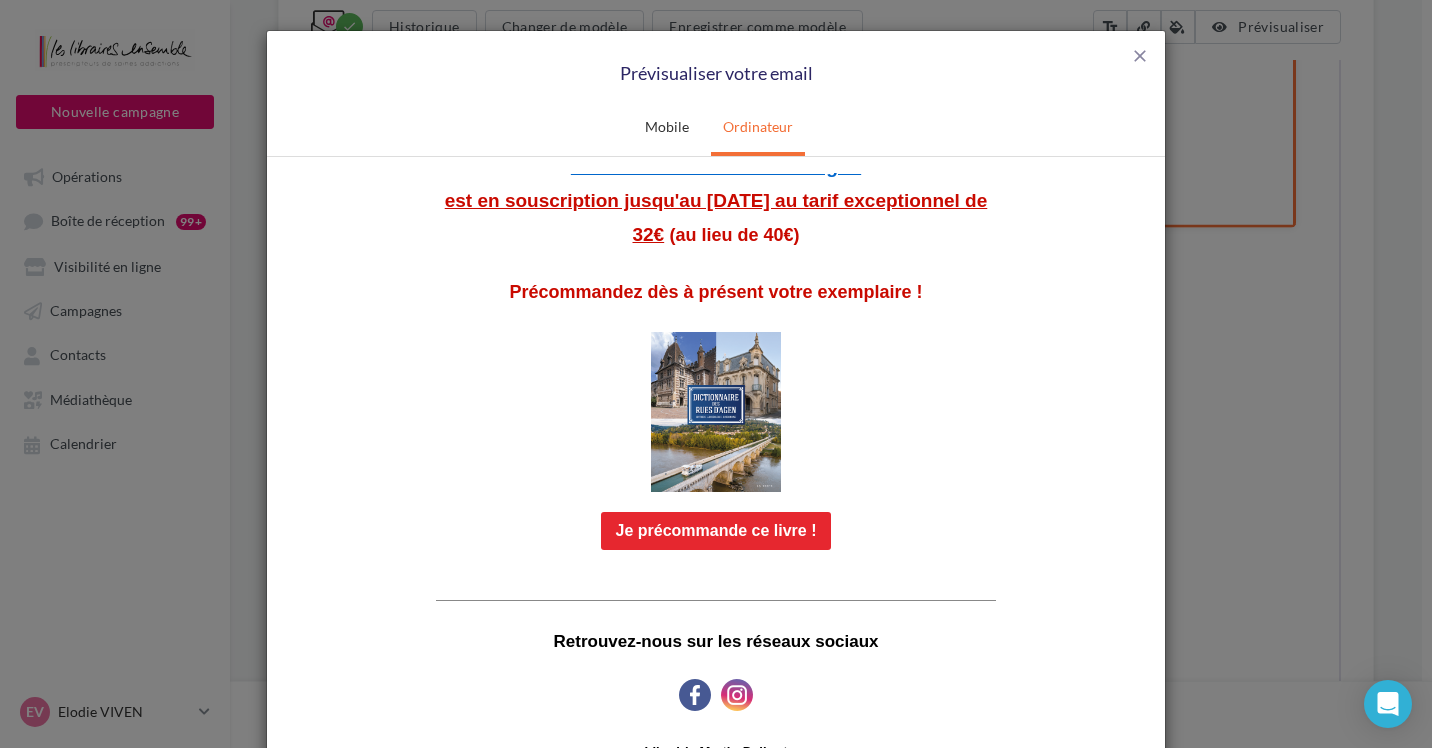 click at bounding box center (716, 411) 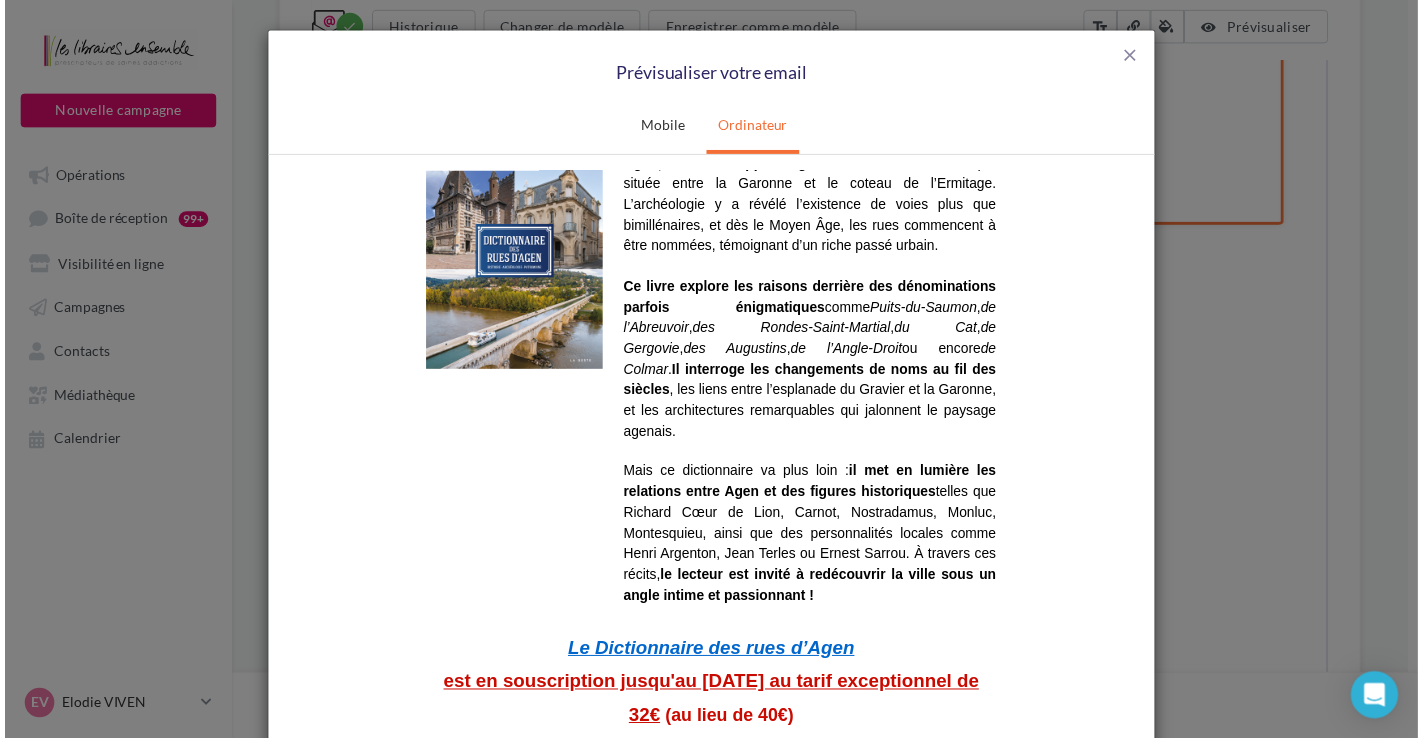 scroll, scrollTop: 261, scrollLeft: 0, axis: vertical 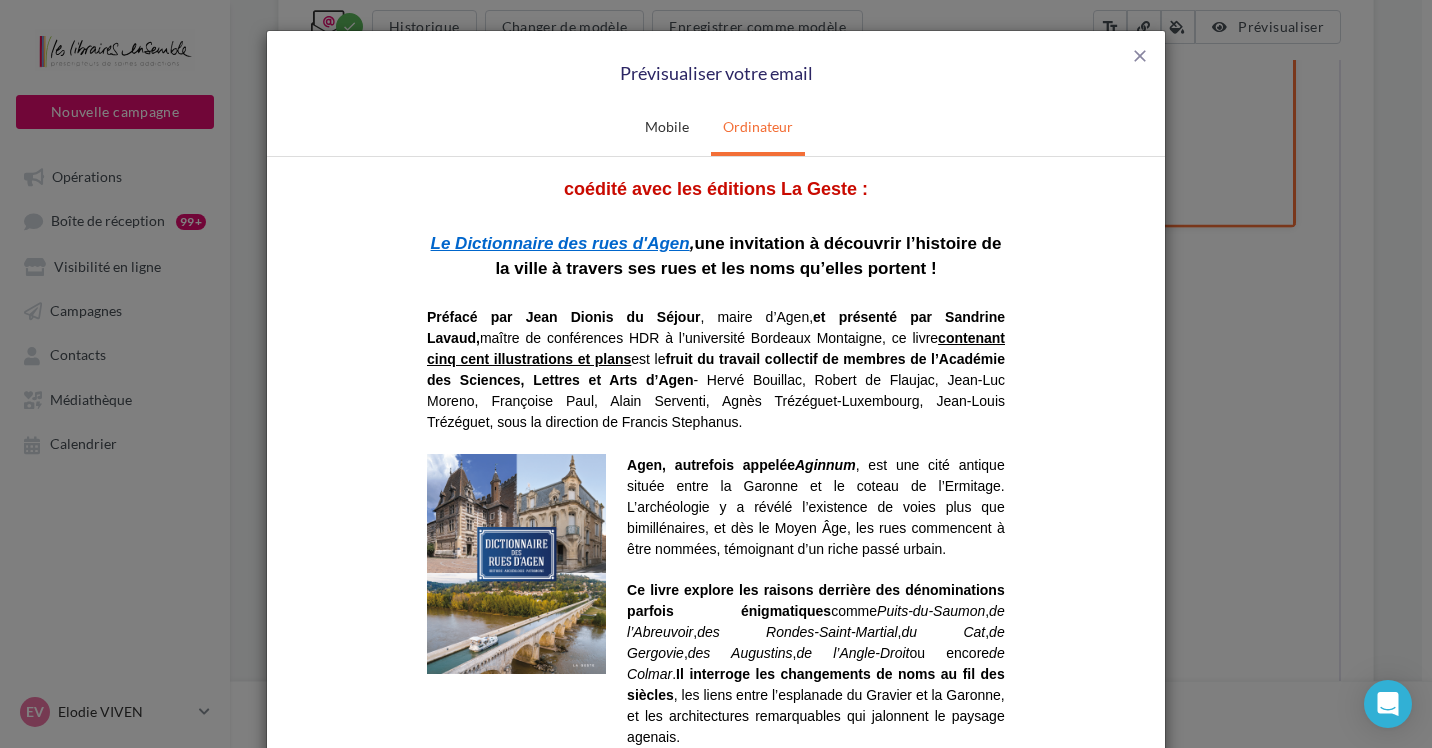 click on "Un ouvrage coédité par votre librairie et les éditions La Geste  ‌ ‌ ‌ ‌ ‌ ‌ ‌ ‌ ‌ ‌ ‌ ‌ ‌ ‌ ‌ ‌ ‌ ‌ ‌ ‌ ‌ ‌ ‌ ‌ ‌ ‌ ‌ ‌ ‌ ‌ ‌ ‌ ‌ ‌ ‌ ‌ ‌ ‌ ‌
L'email ne s'affiche pas correctement ?  Cliquez-ici
La librairie Martin-Delbert est fière de vous présenter un ouvrage
coédité avec les éditions La Geste :
Le Dictionnaire des rues d'Agen ,  une invitation à découvrir l’histoire de la ville à travers ses rues et les noms qu’elles portent !
Préfacé par Jean Dionis du Séjour , maire d’Agen,  et présenté par Sandrine Lavaud,  maître de conférences HDR à l’université Bordeaux Montaigne, ce livre  contenant cinq cent illustrations et plans  est le  fruit du travail collectif de membres de l’Académie des Sciences, Lettres et Arts d’Agen
Agen, autrefois appelée" at bounding box center [716, 790] 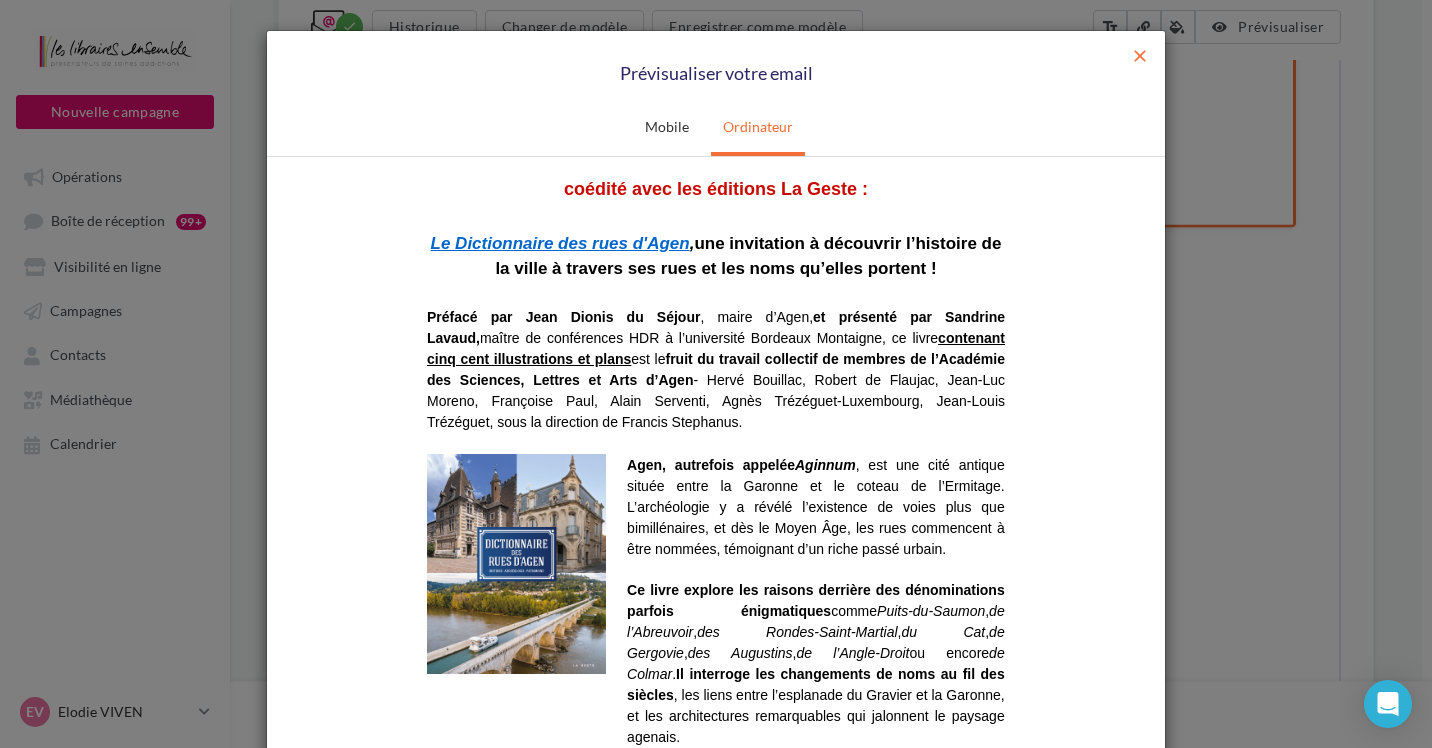 click on "close" at bounding box center [1140, 56] 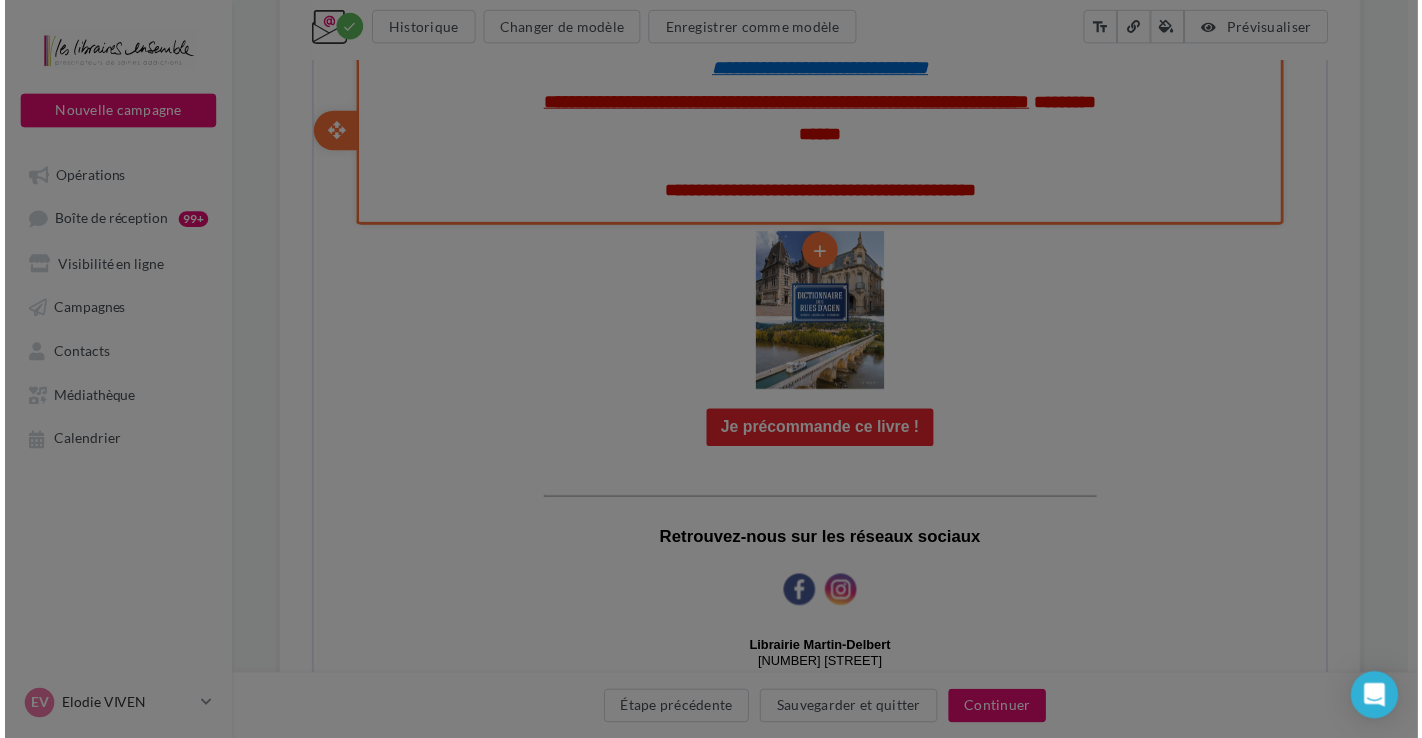scroll, scrollTop: 0, scrollLeft: 0, axis: both 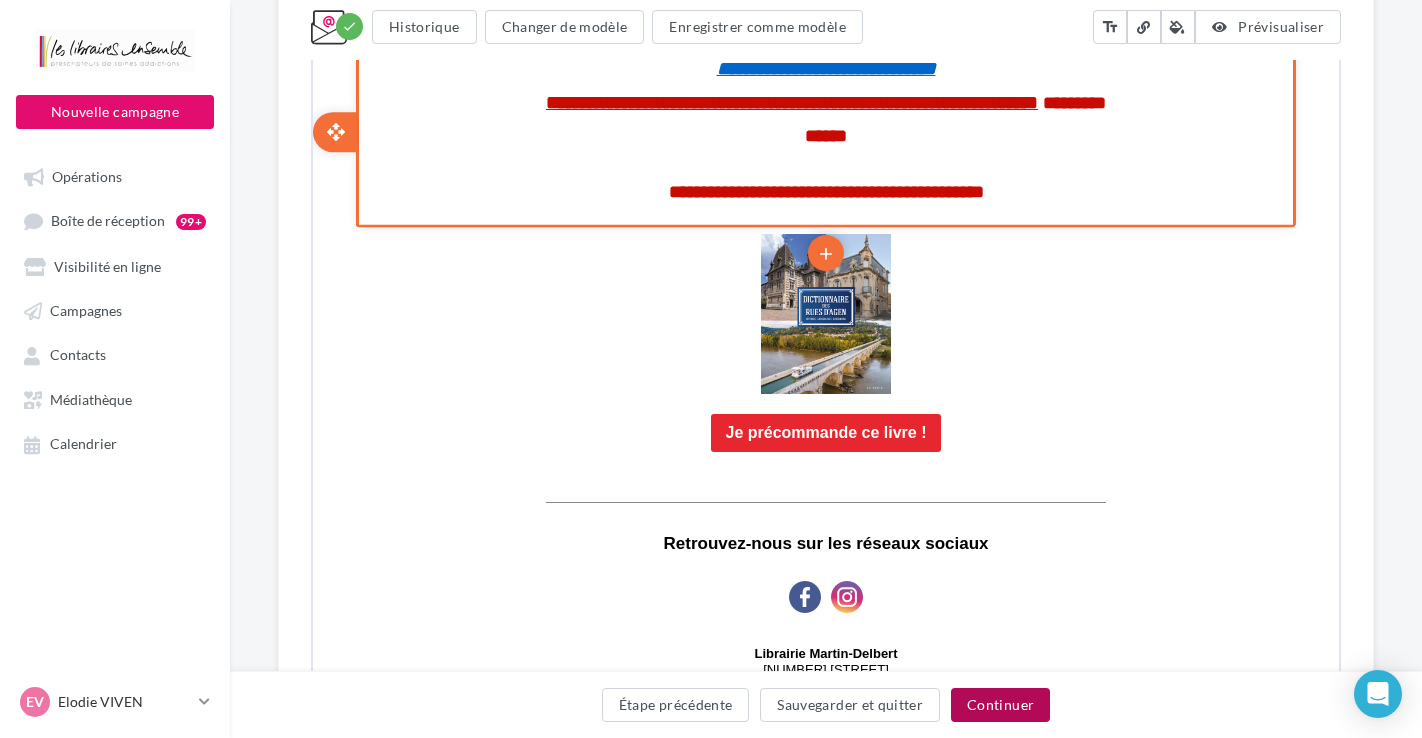 click on "Continuer" at bounding box center [1000, 705] 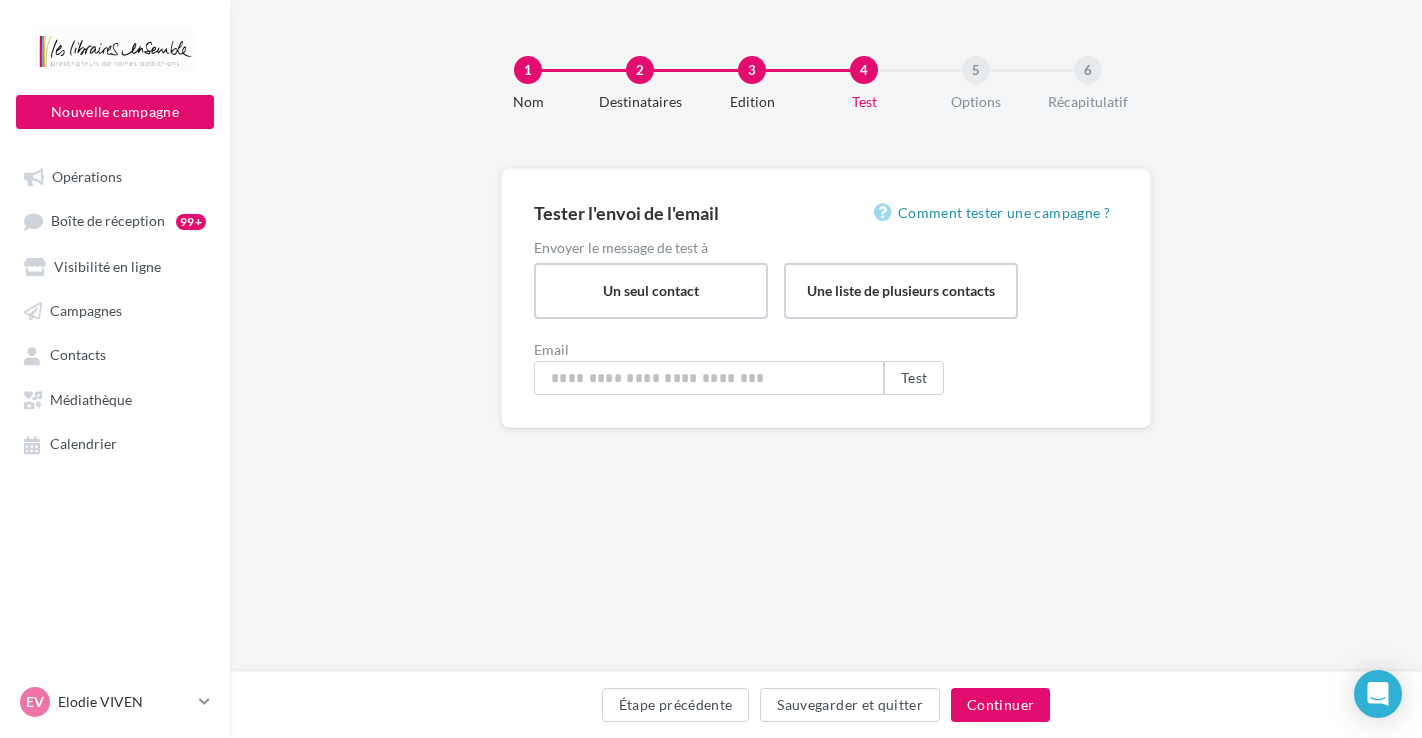 type on "**********" 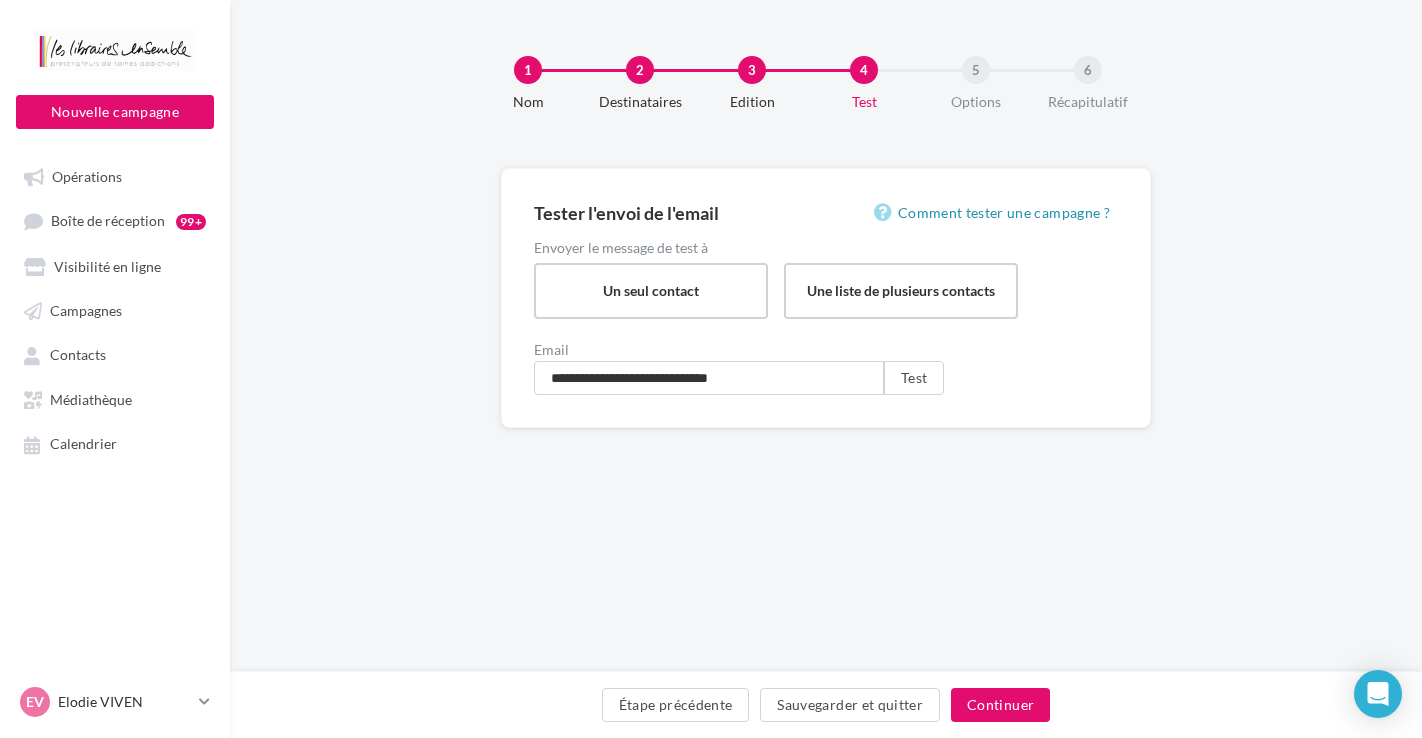 scroll, scrollTop: 0, scrollLeft: 0, axis: both 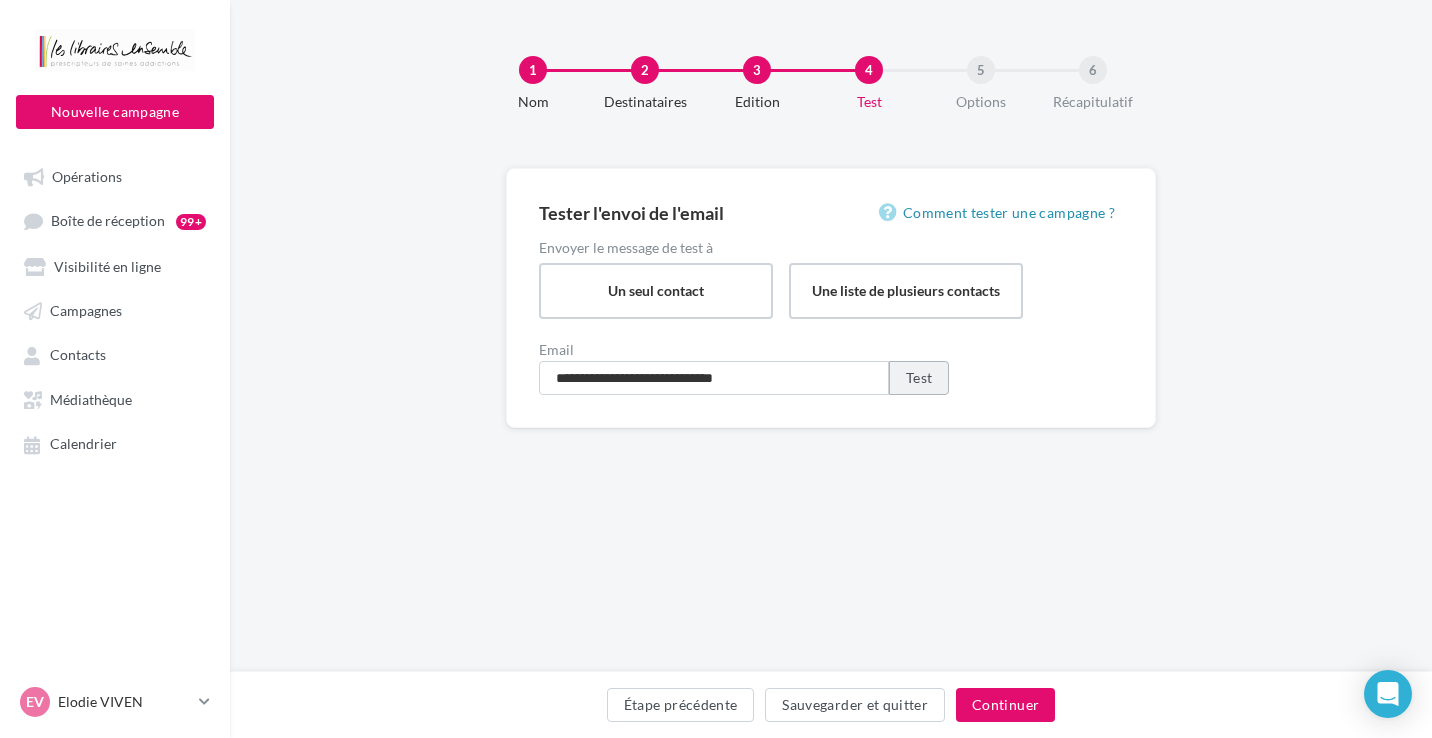 click on "Test" at bounding box center [919, 378] 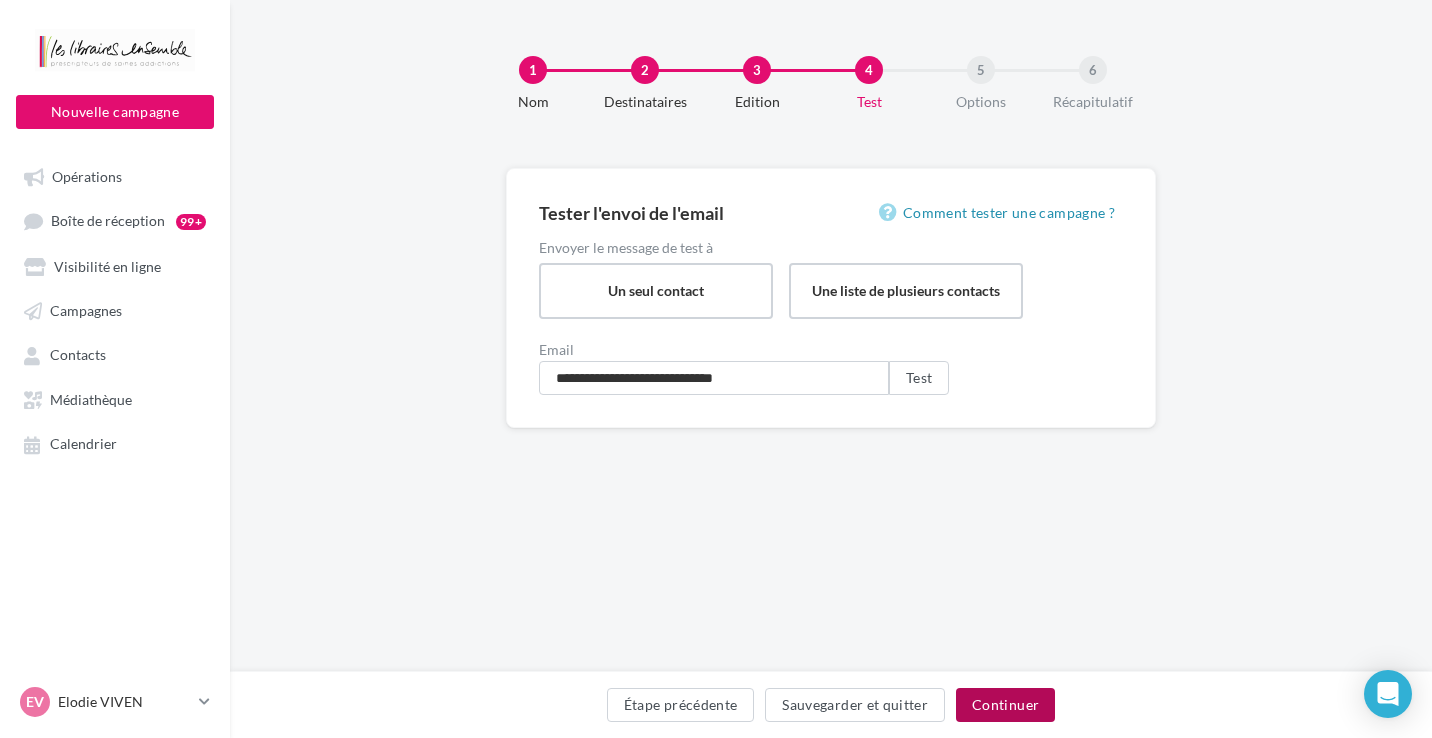 click on "Continuer" at bounding box center [1005, 705] 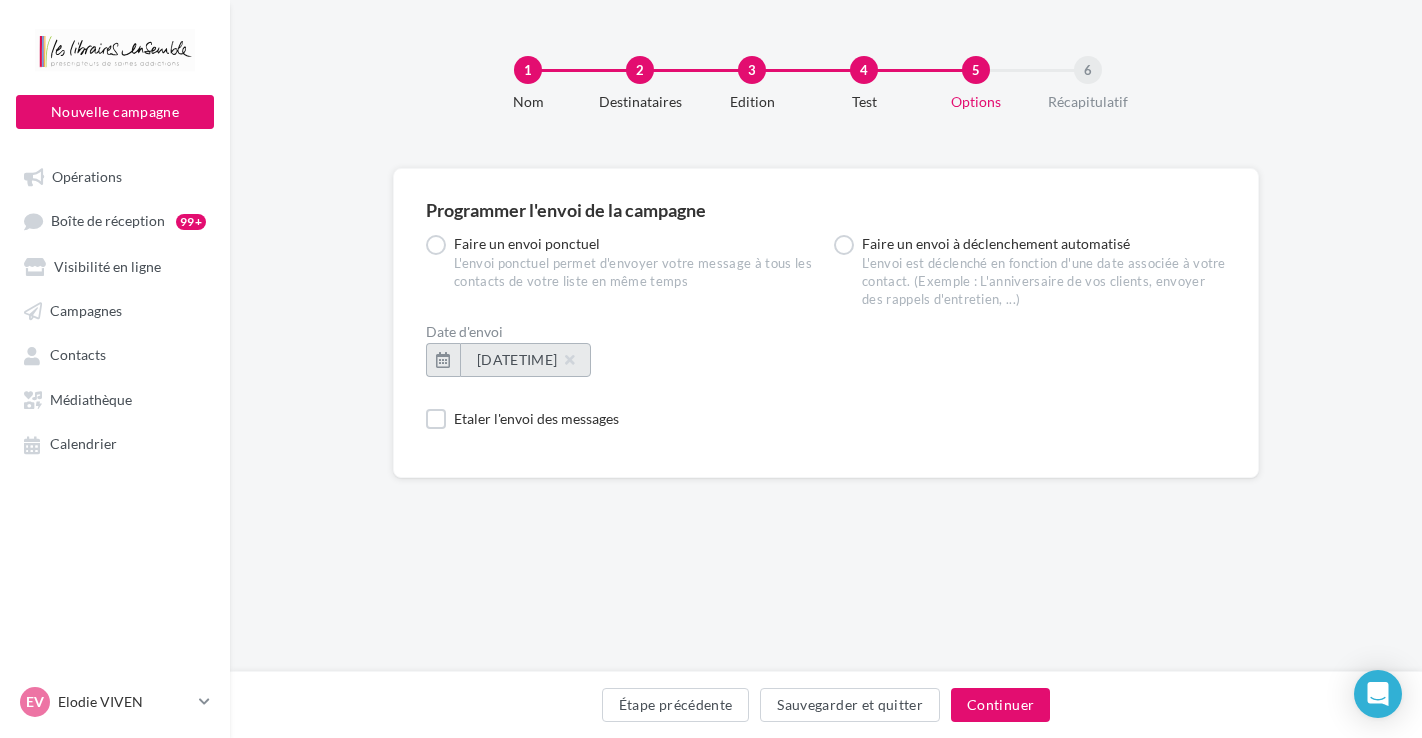 click on "08/08/2025 à 10:36" at bounding box center (525, 359) 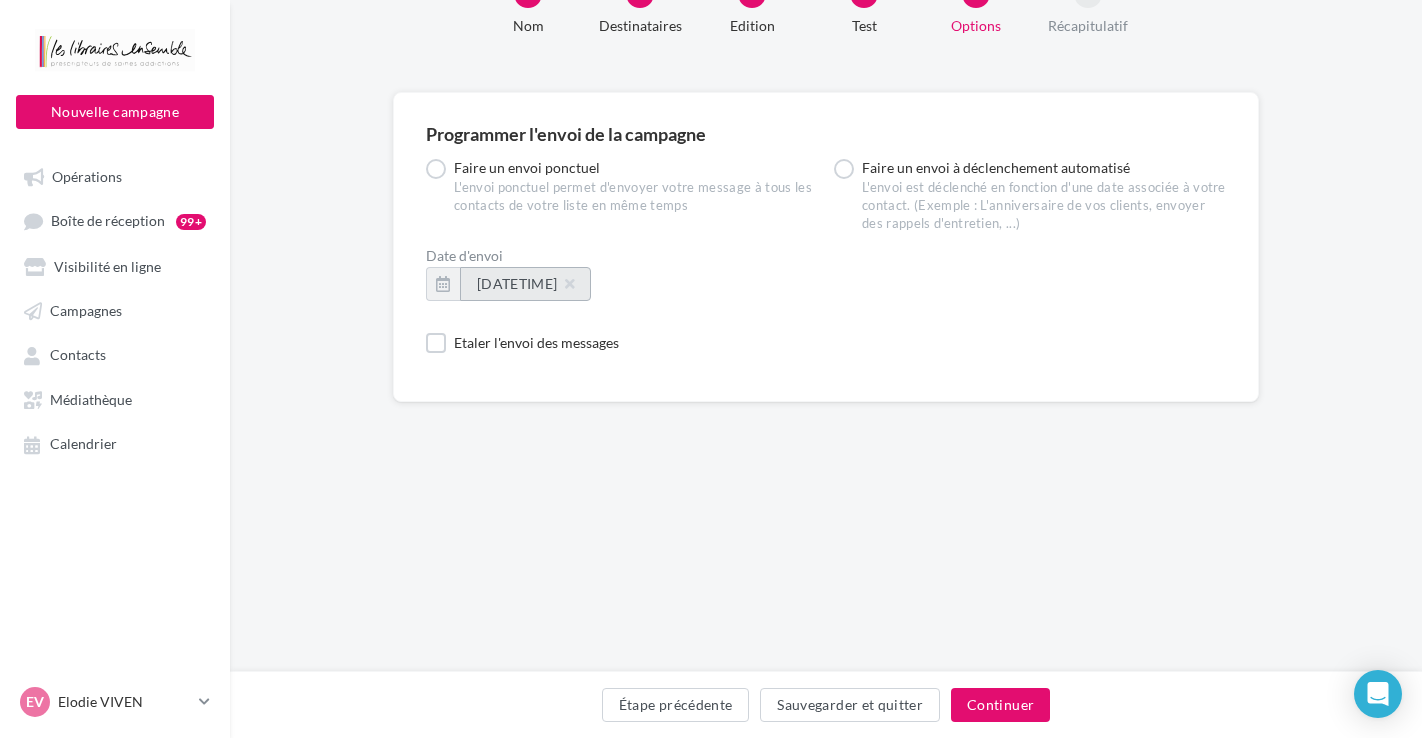 scroll, scrollTop: 158, scrollLeft: 0, axis: vertical 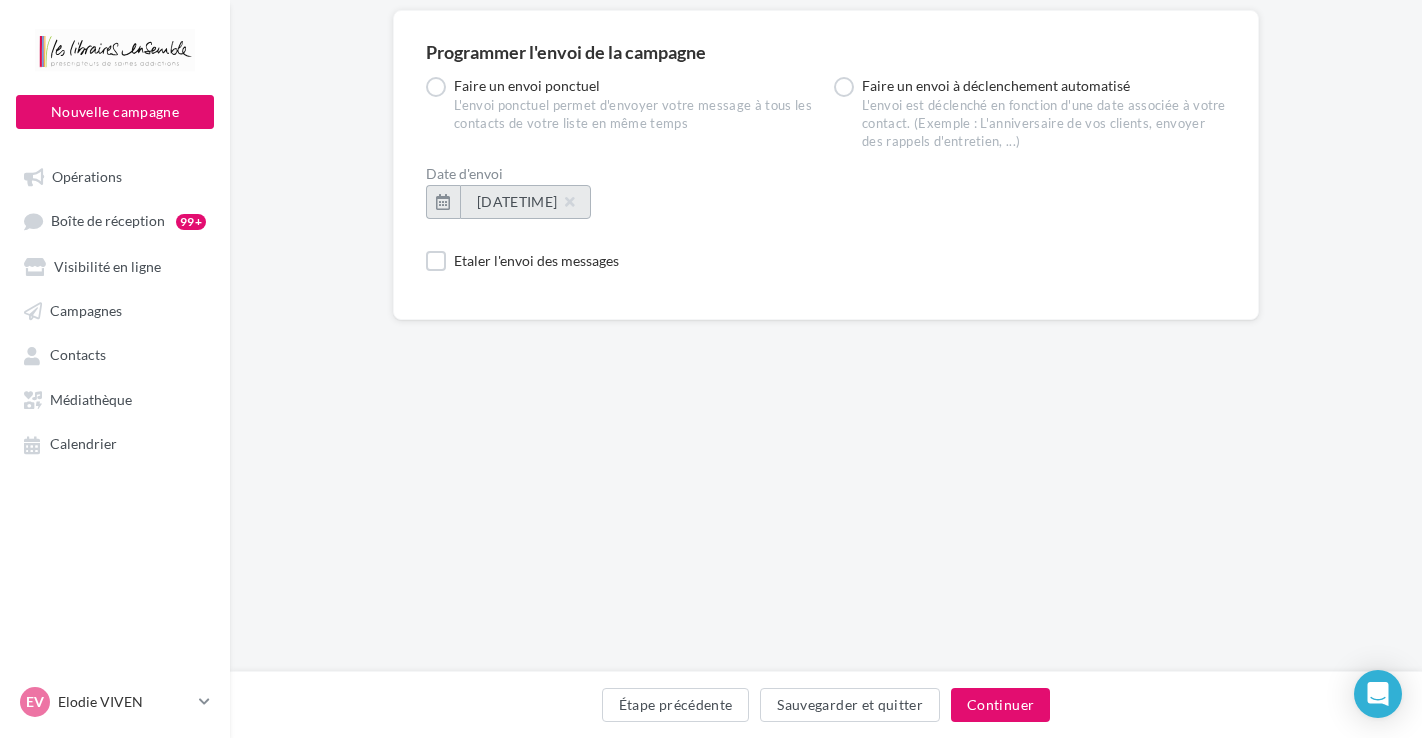 click on "08/08/2025 à 10:36" at bounding box center [525, 201] 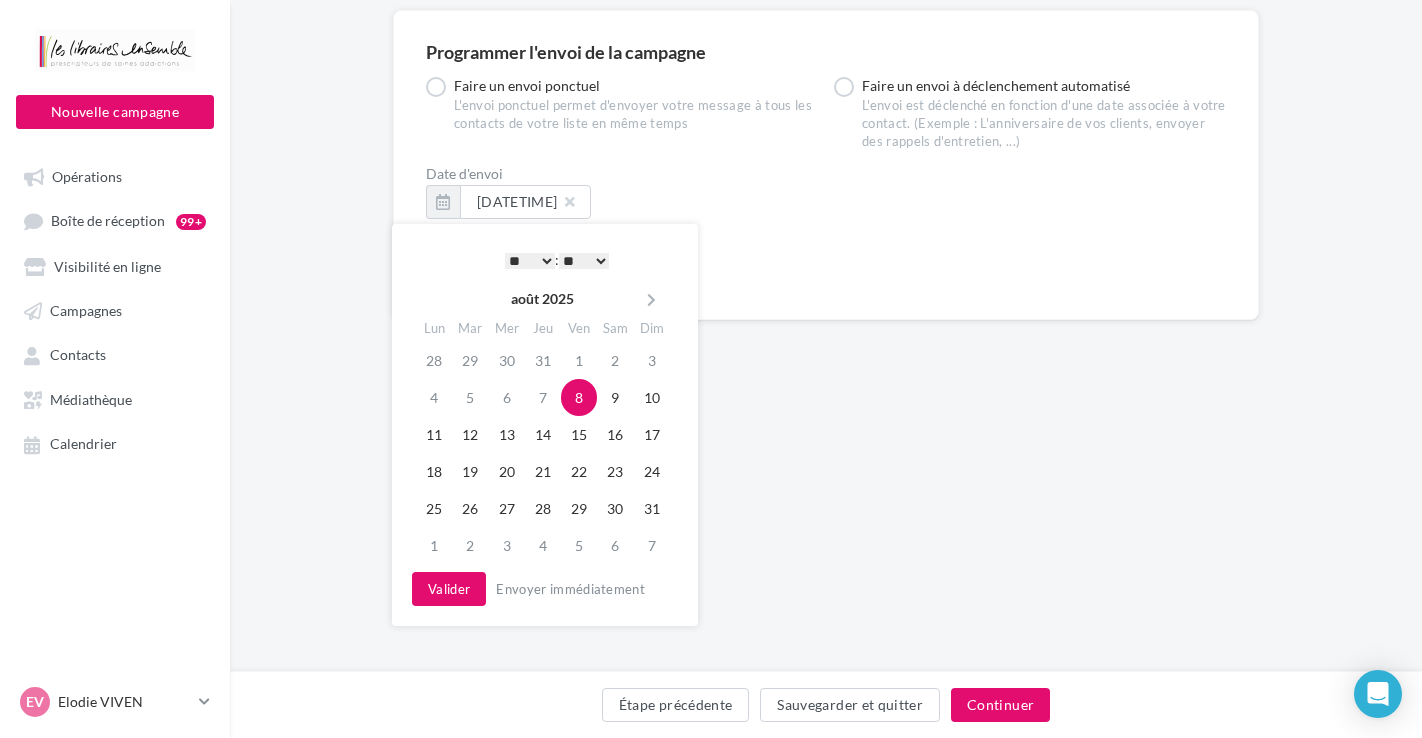 click on "* * * * * * * * * * ** ** ** ** ** ** ** ** ** ** ** ** ** **" at bounding box center [530, 261] 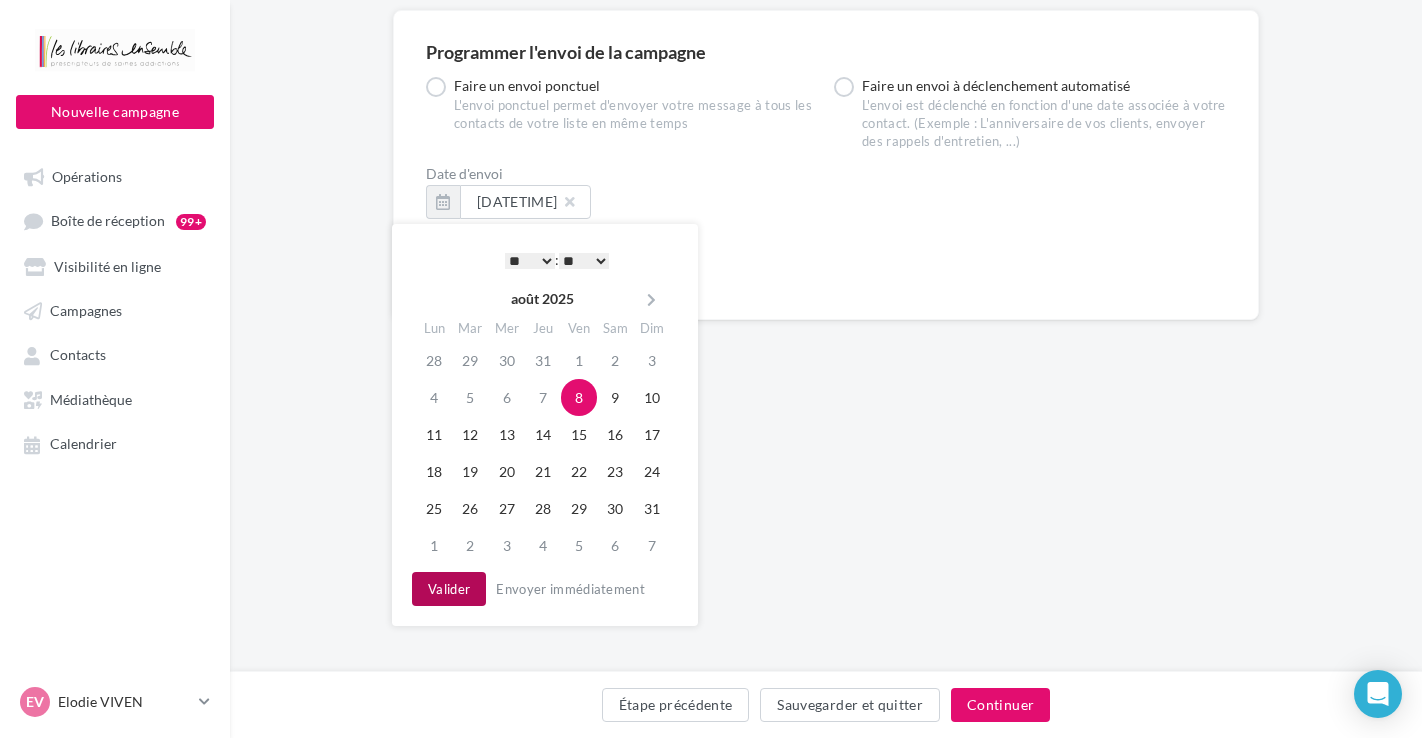 click on "Valider" at bounding box center [449, 589] 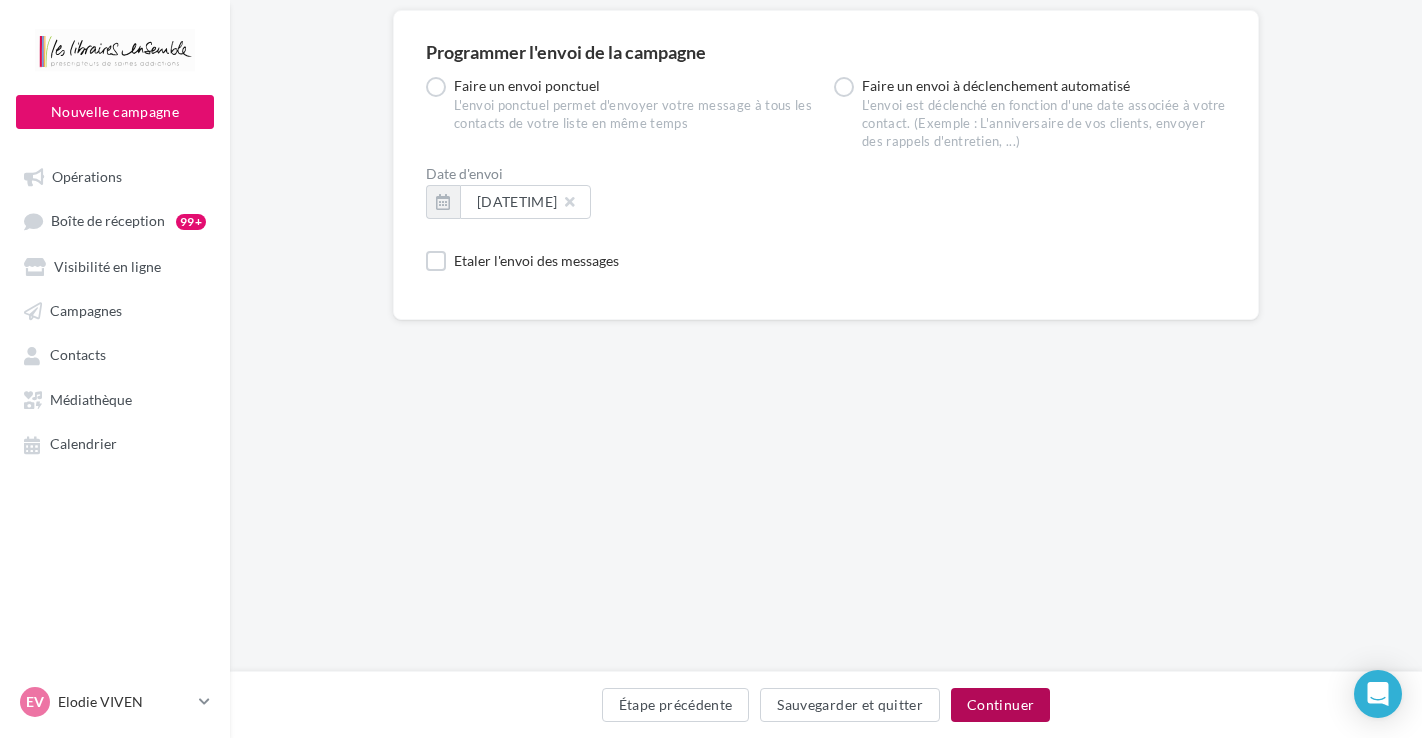 click on "Continuer" at bounding box center (1000, 705) 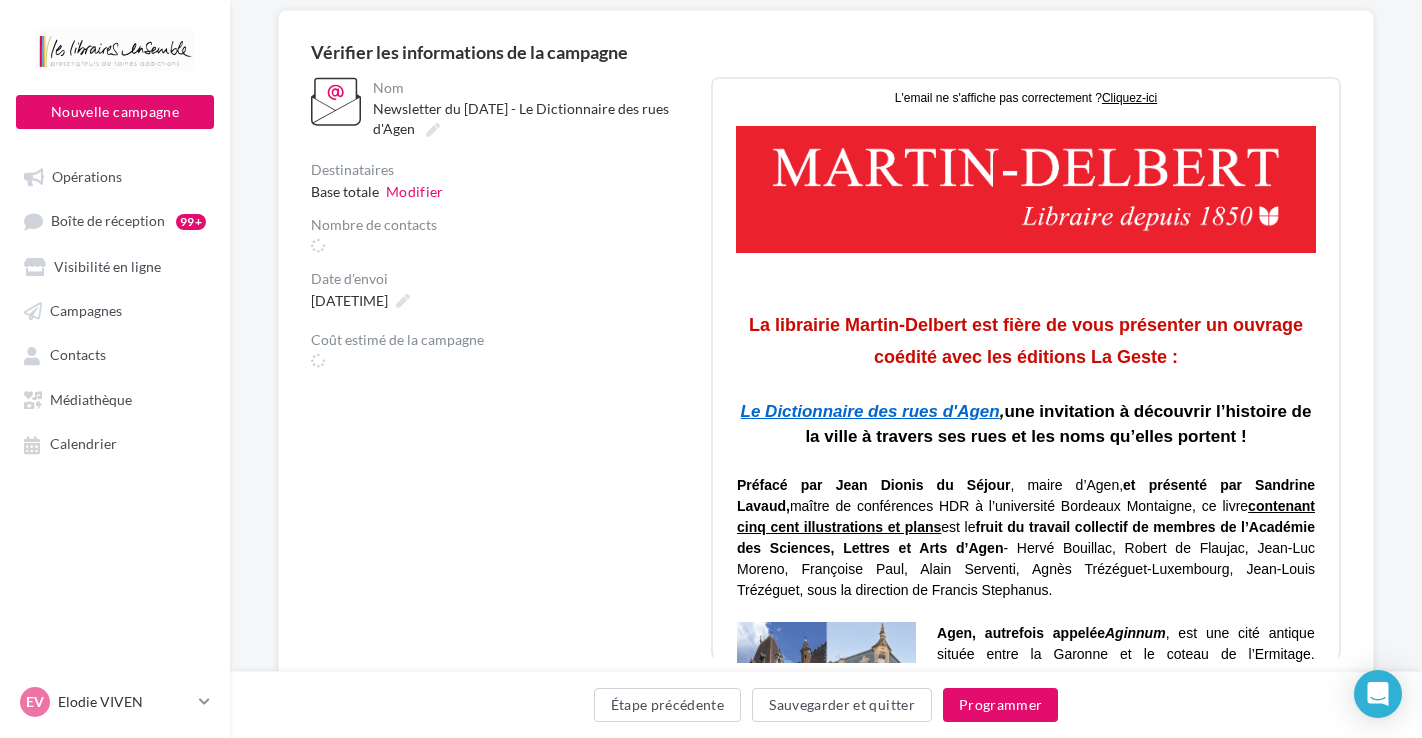 scroll, scrollTop: 0, scrollLeft: 0, axis: both 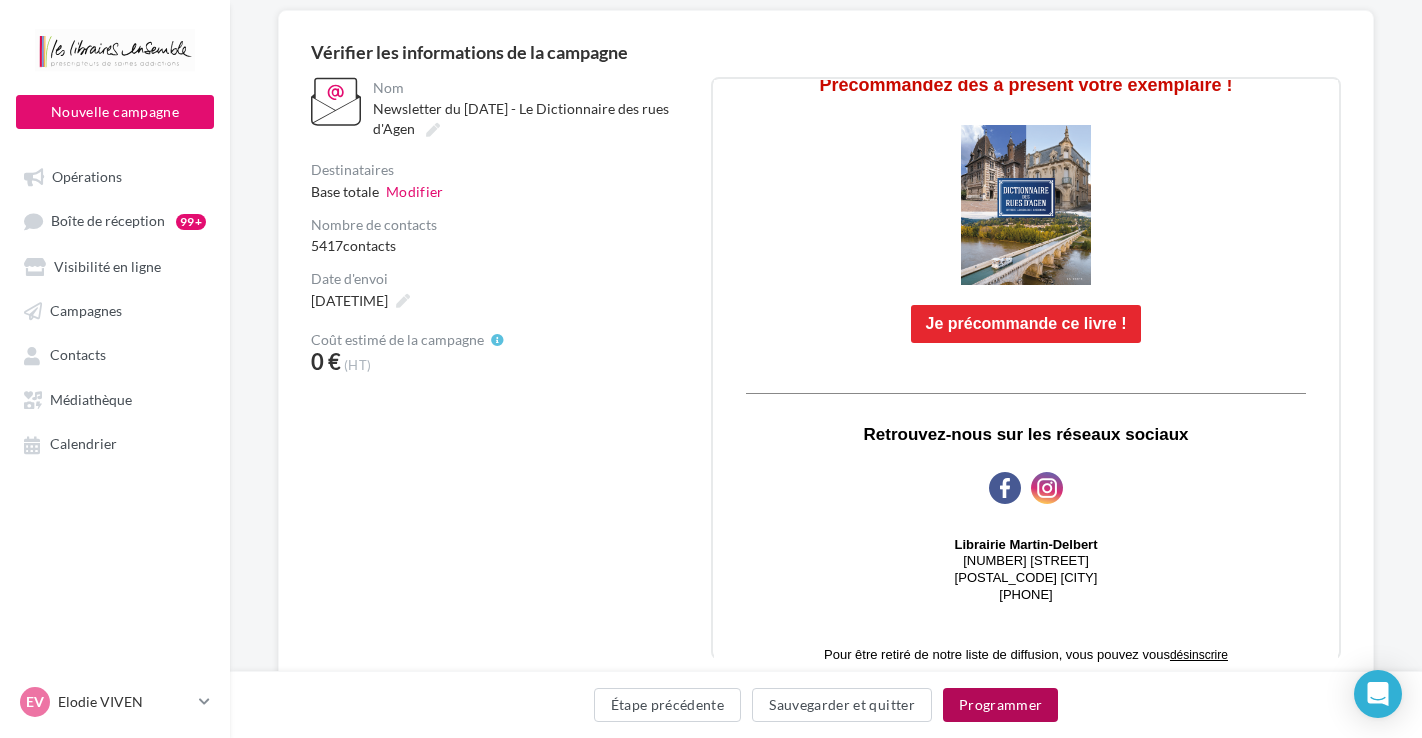 click on "Programmer" at bounding box center (1001, 705) 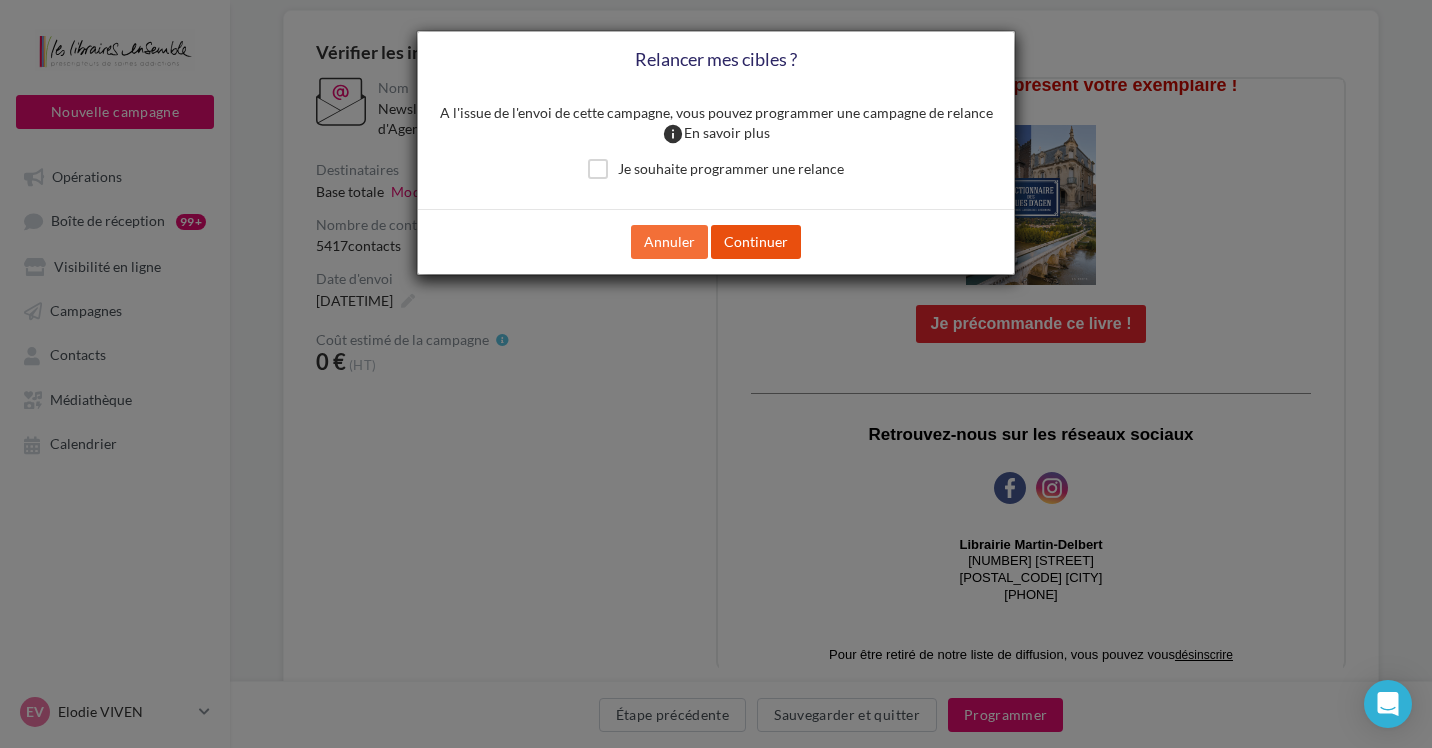 click on "Continuer" at bounding box center (756, 242) 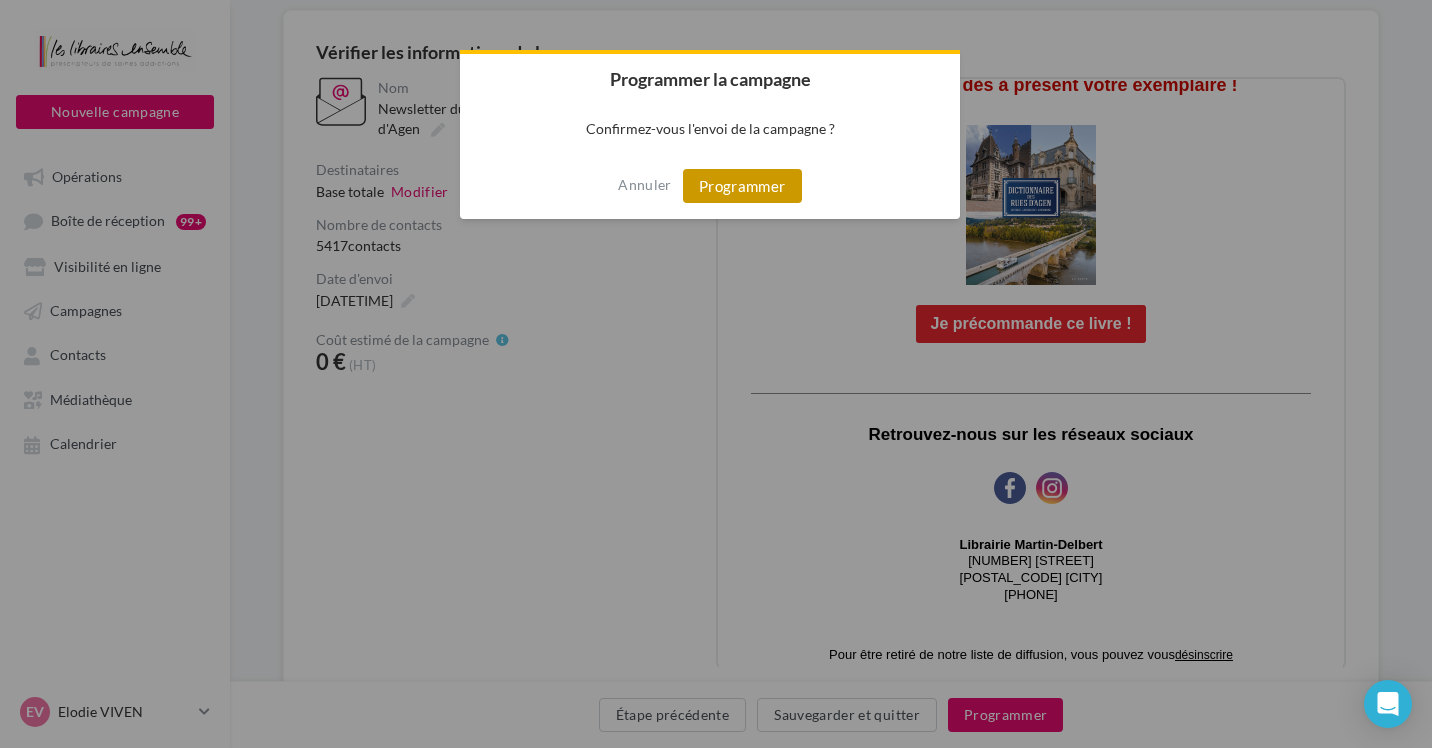 click on "Programmer" at bounding box center (742, 186) 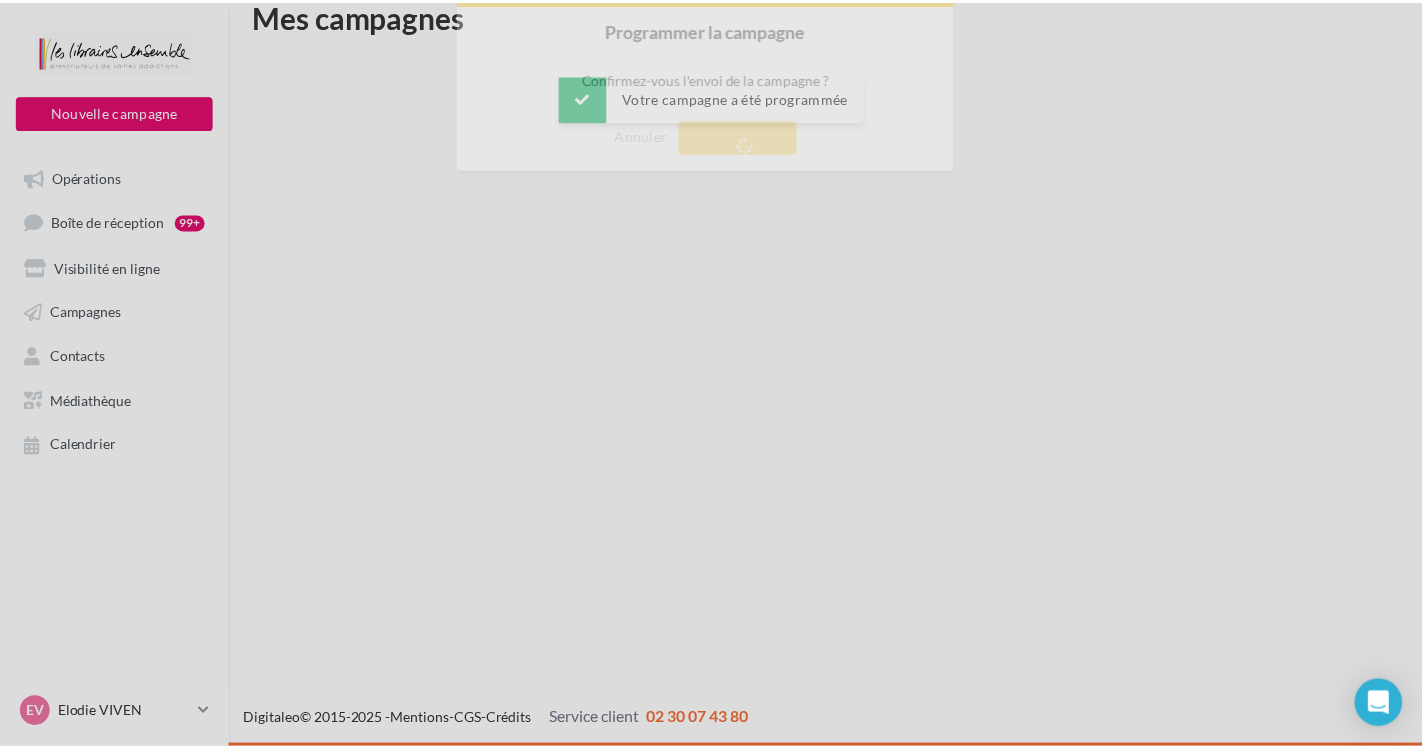 scroll, scrollTop: 32, scrollLeft: 0, axis: vertical 